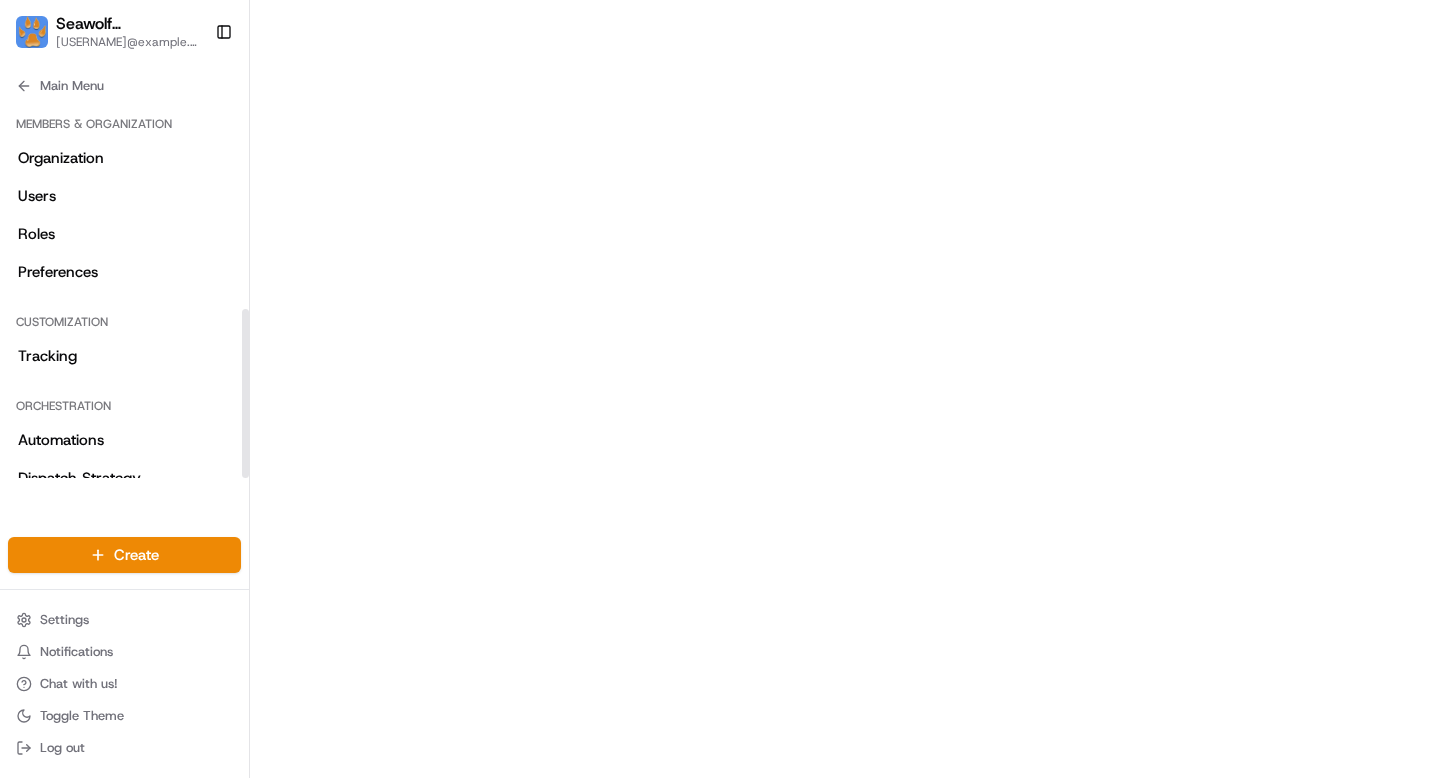 scroll, scrollTop: 0, scrollLeft: 0, axis: both 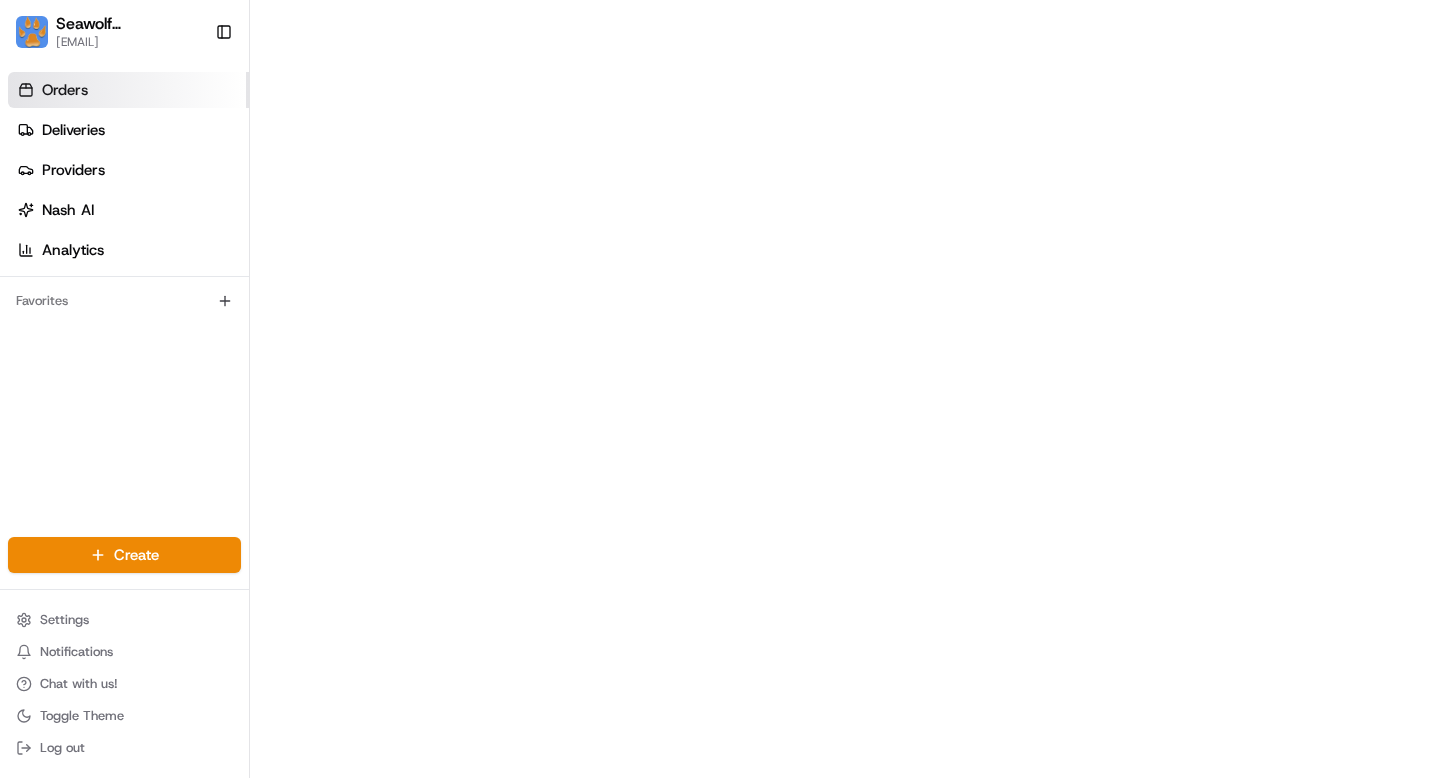 click on "Orders" at bounding box center (65, 90) 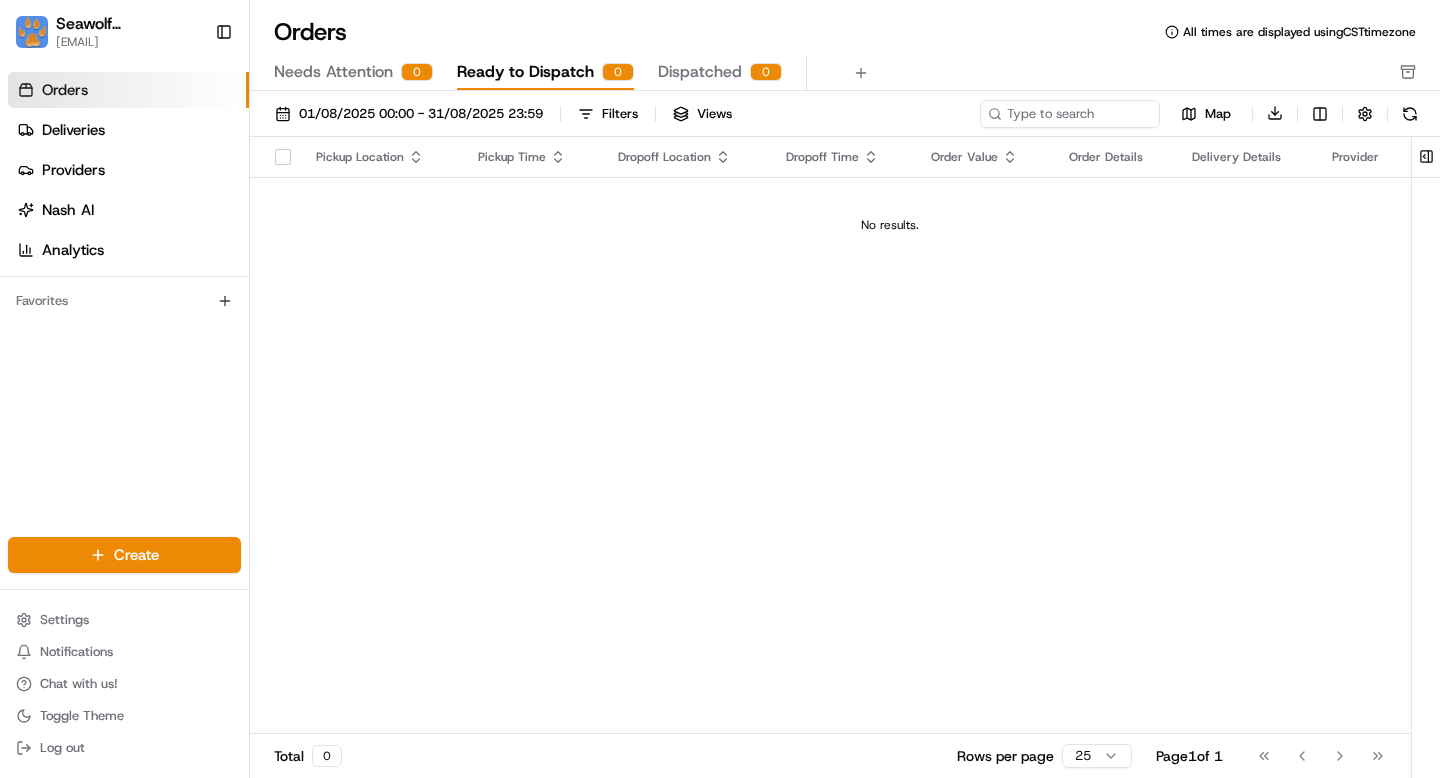 scroll, scrollTop: 0, scrollLeft: 0, axis: both 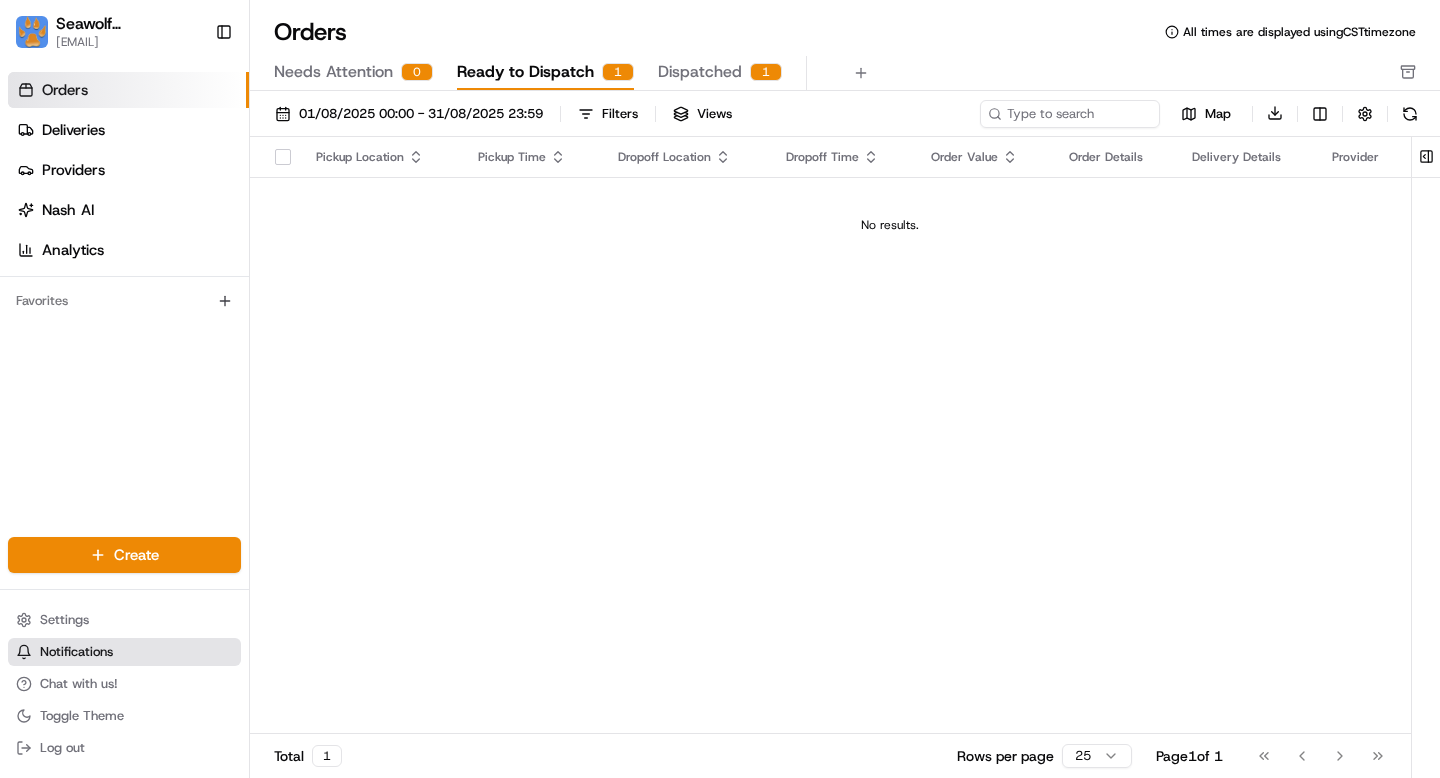 click on "Notifications" at bounding box center [76, 652] 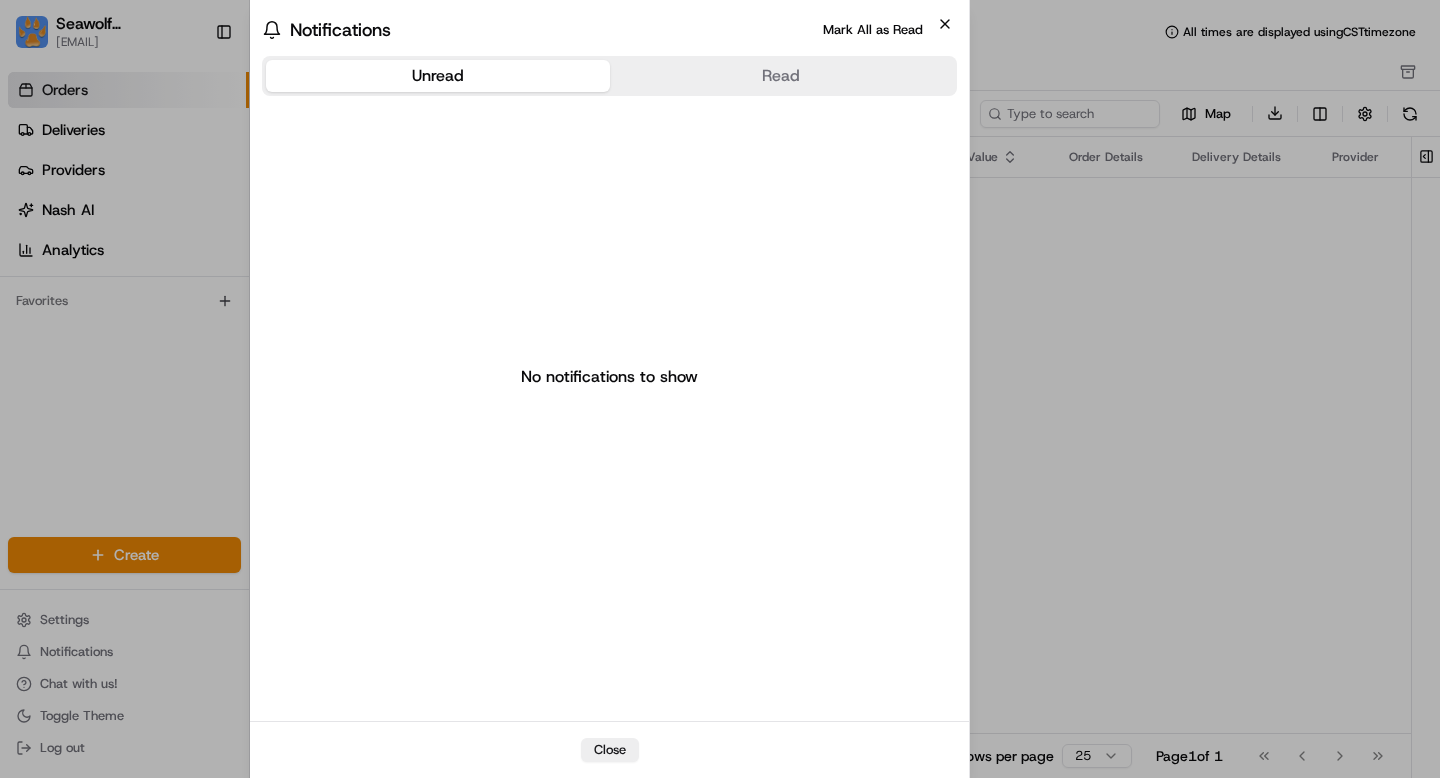 click 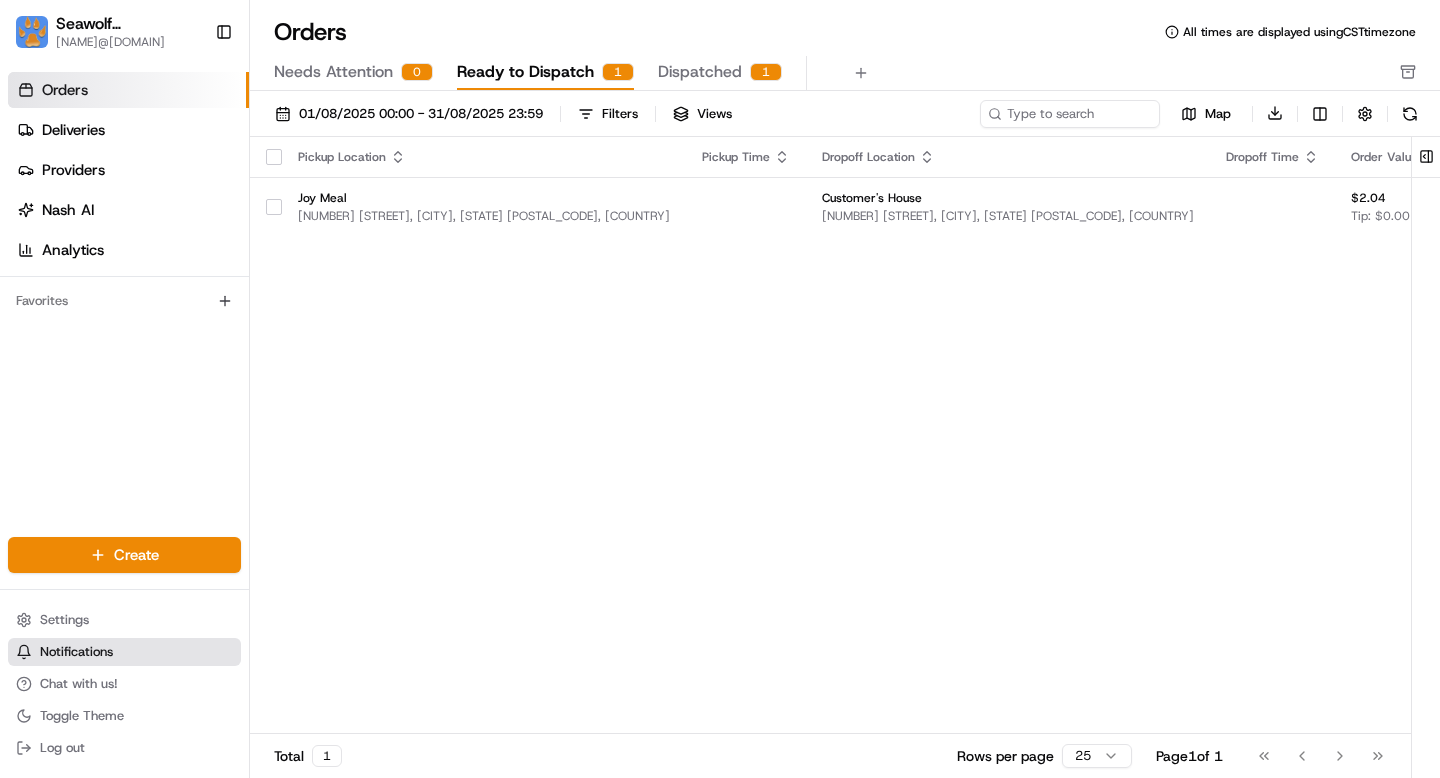 scroll, scrollTop: 0, scrollLeft: 0, axis: both 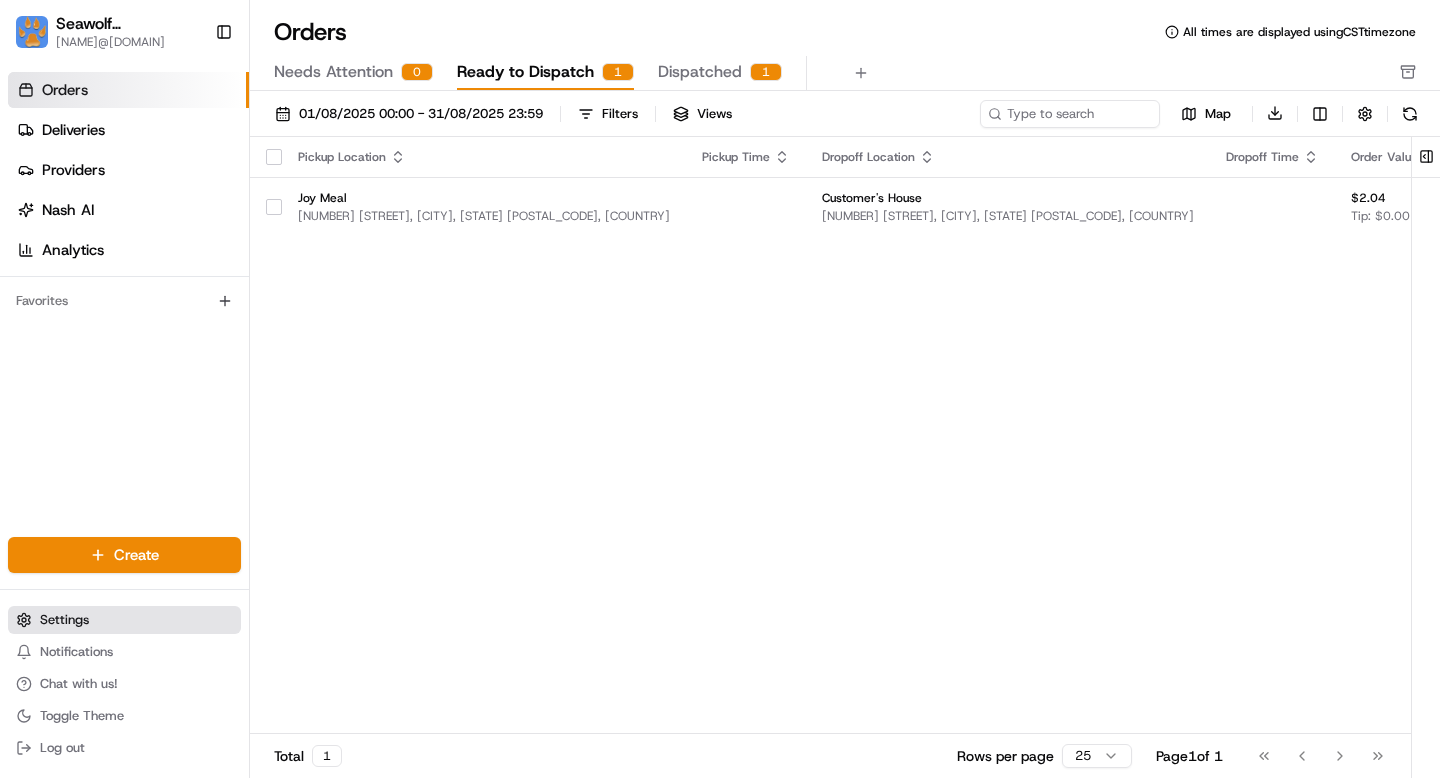 click on "Settings" at bounding box center (64, 620) 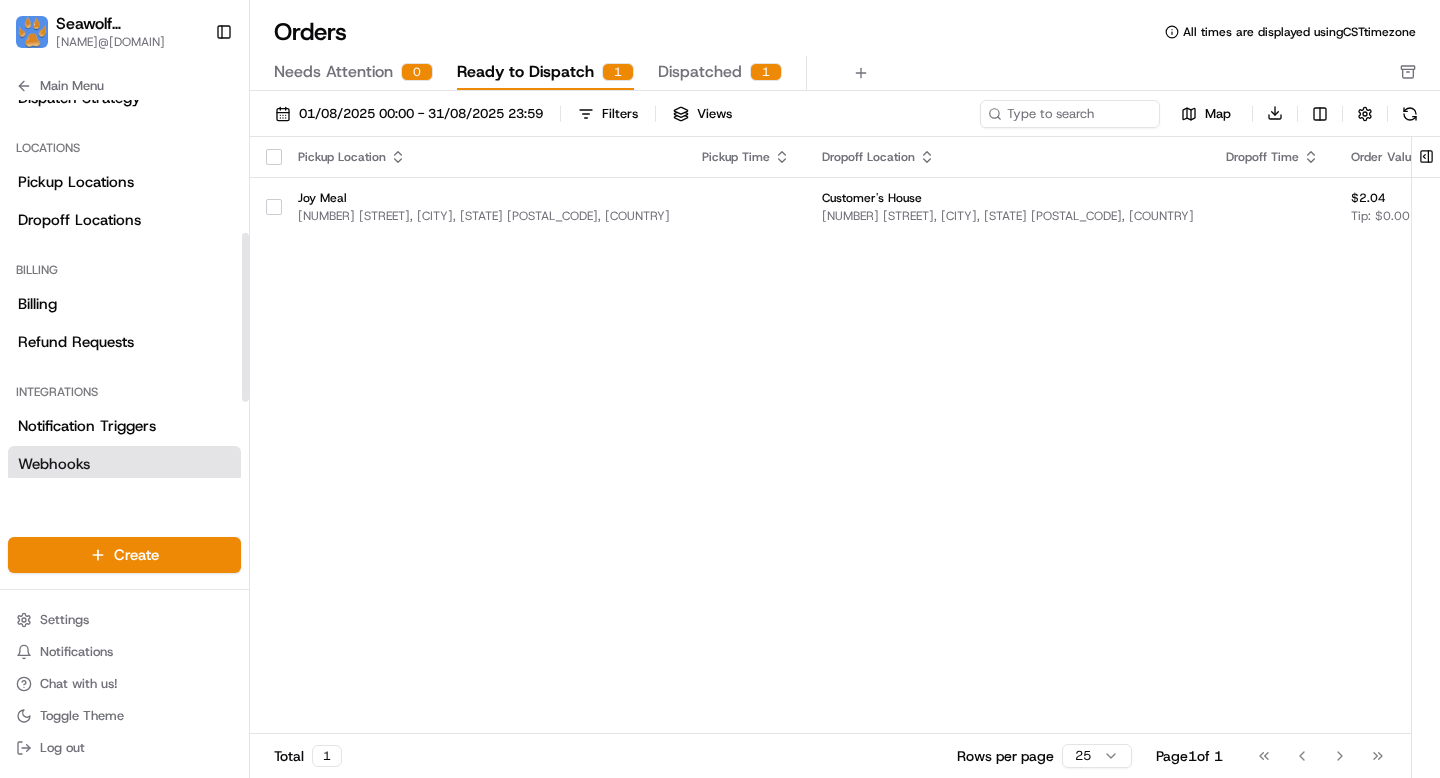 scroll, scrollTop: 468, scrollLeft: 0, axis: vertical 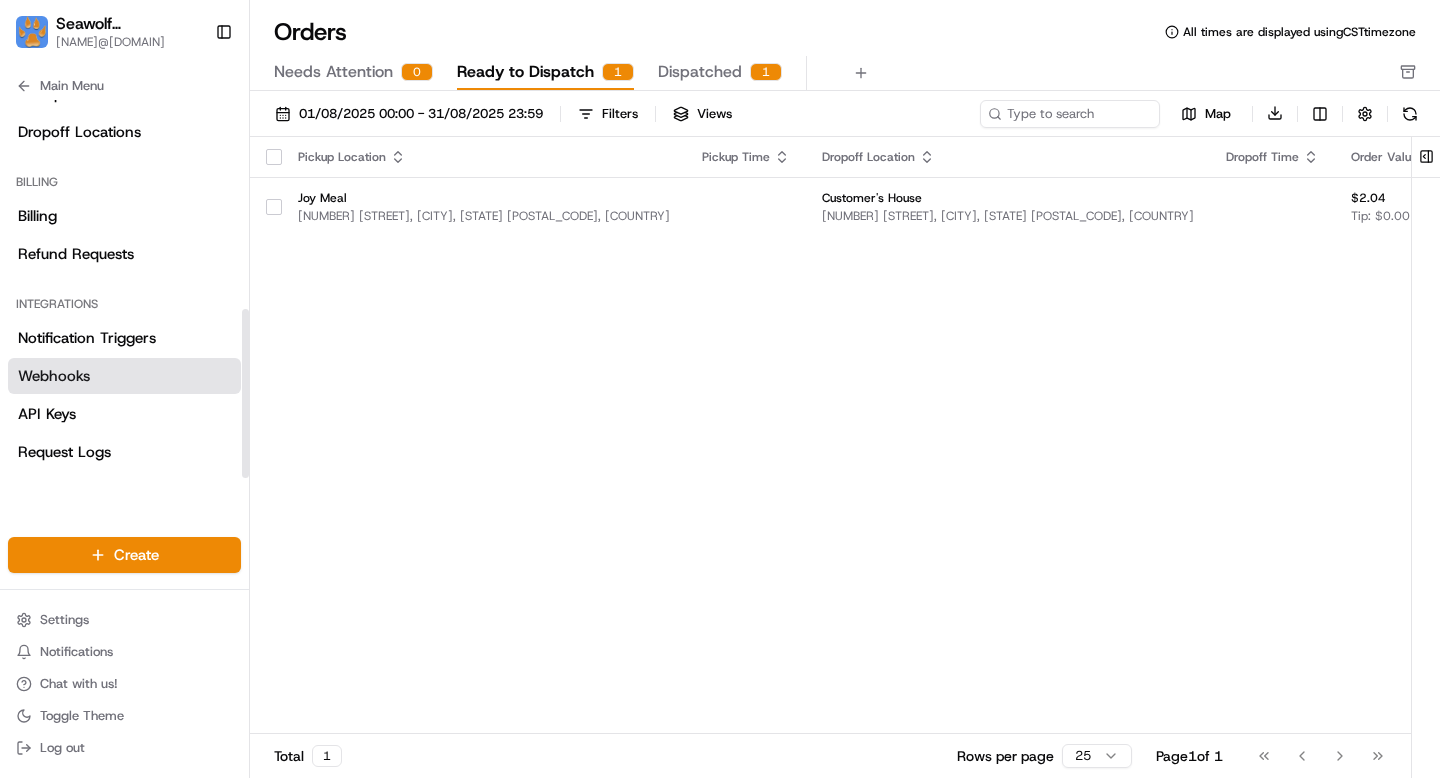 click on "Webhooks" at bounding box center [54, 376] 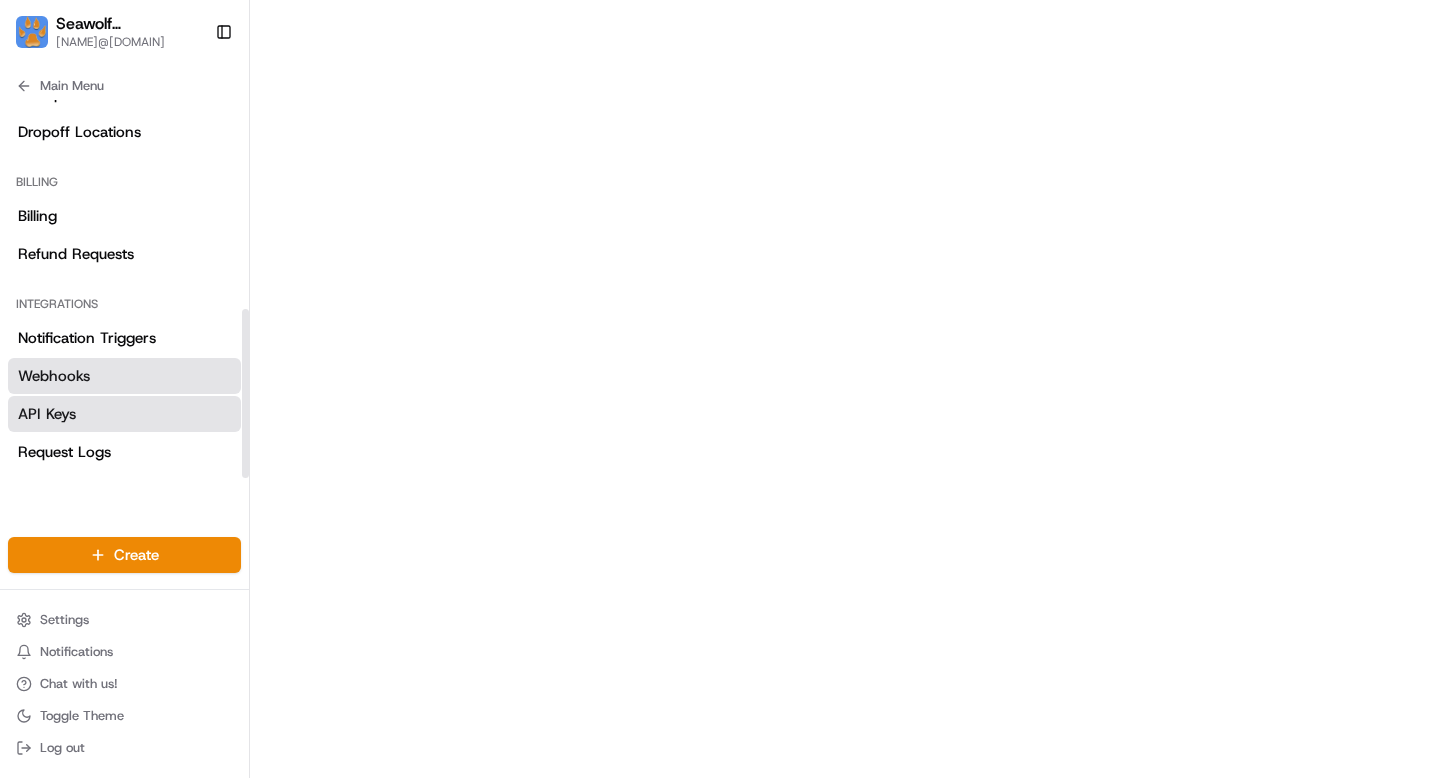 click on "API Keys" at bounding box center (47, 414) 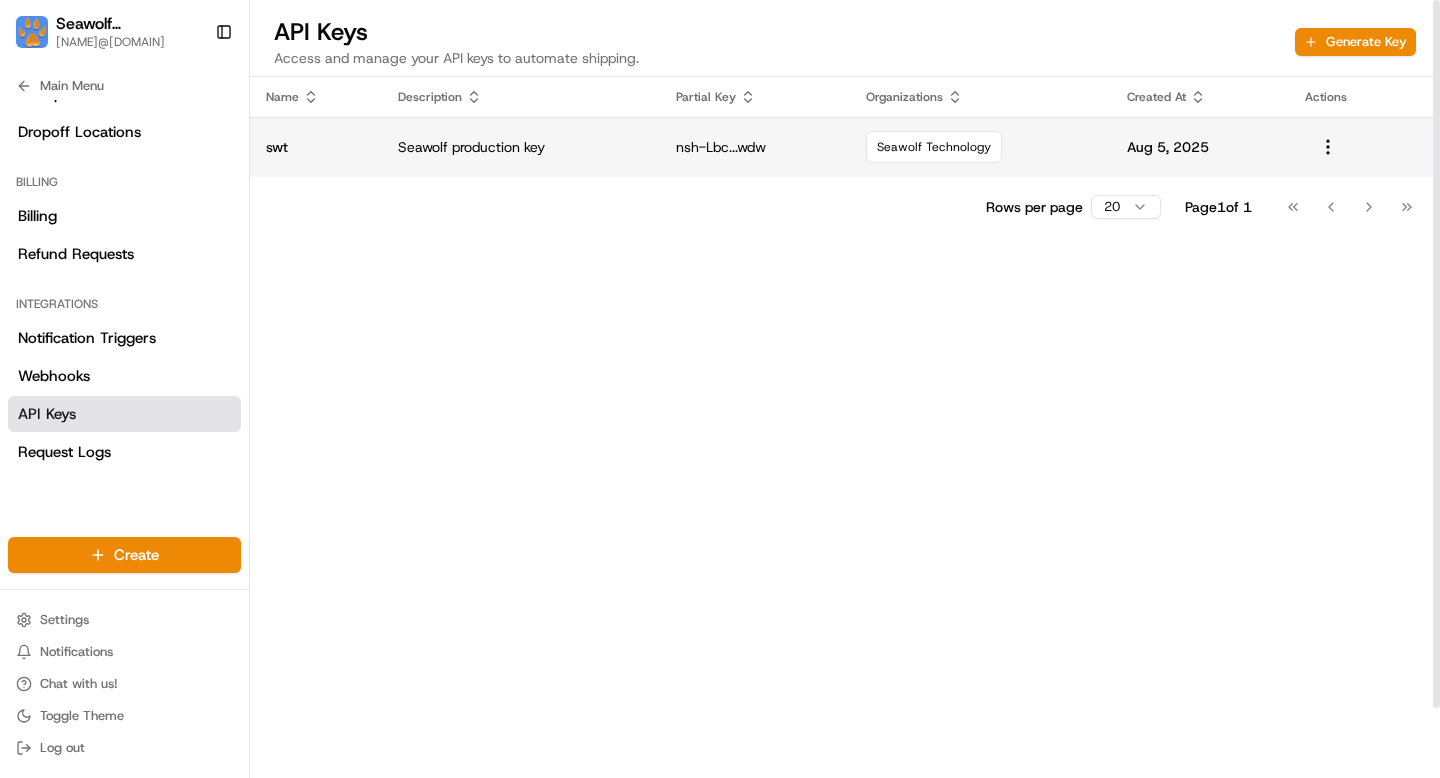 click on "nsh-Lbc...wdw" at bounding box center [755, 147] 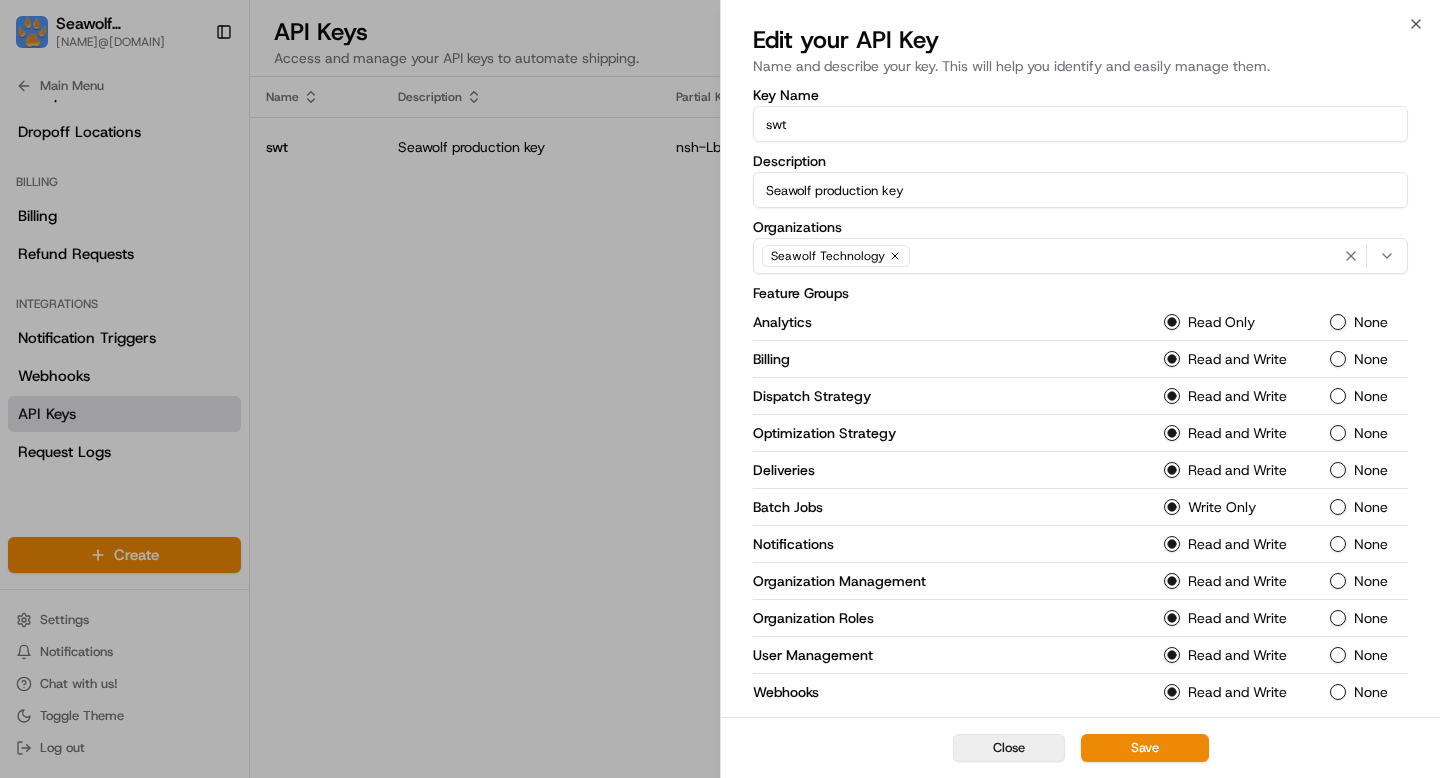 click on "Close" at bounding box center [1009, 748] 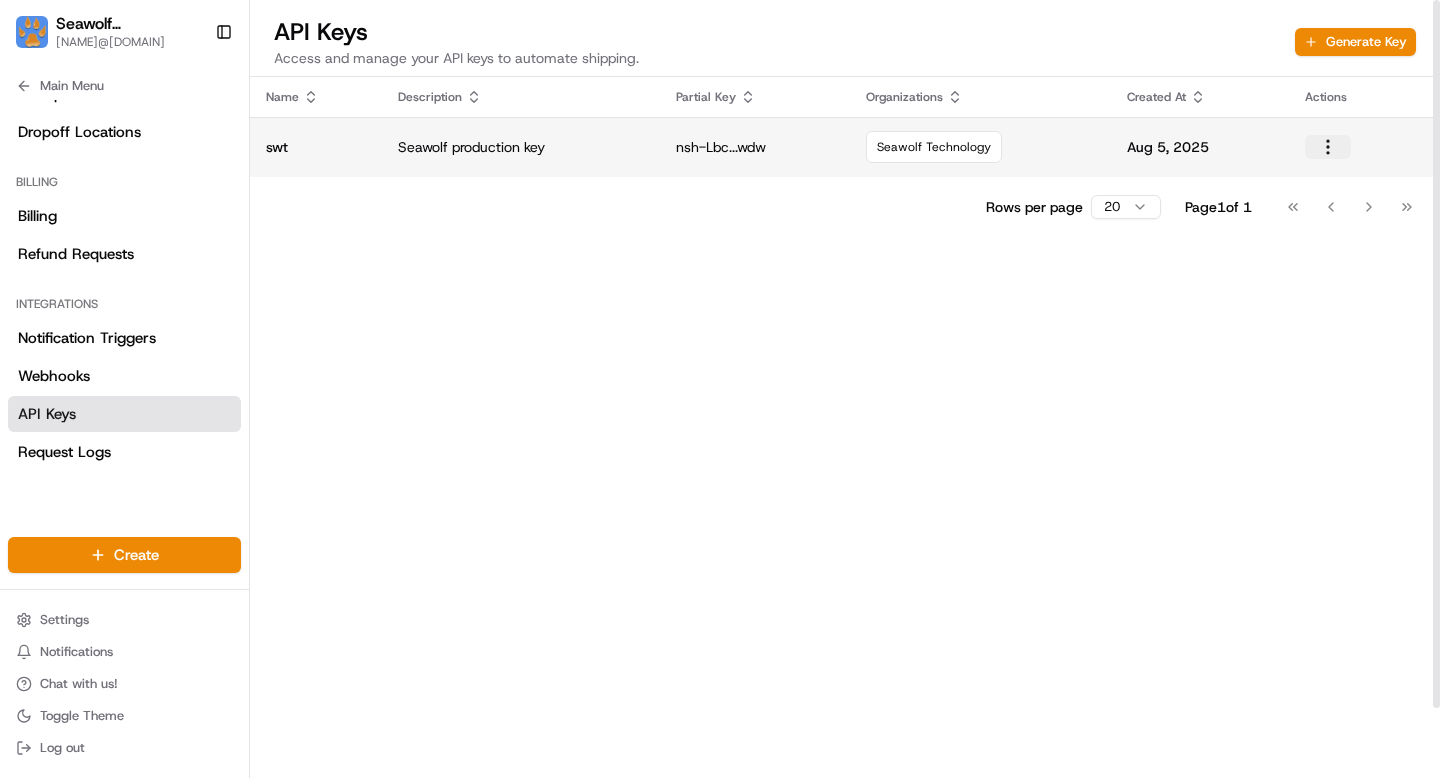 click at bounding box center (1328, 147) 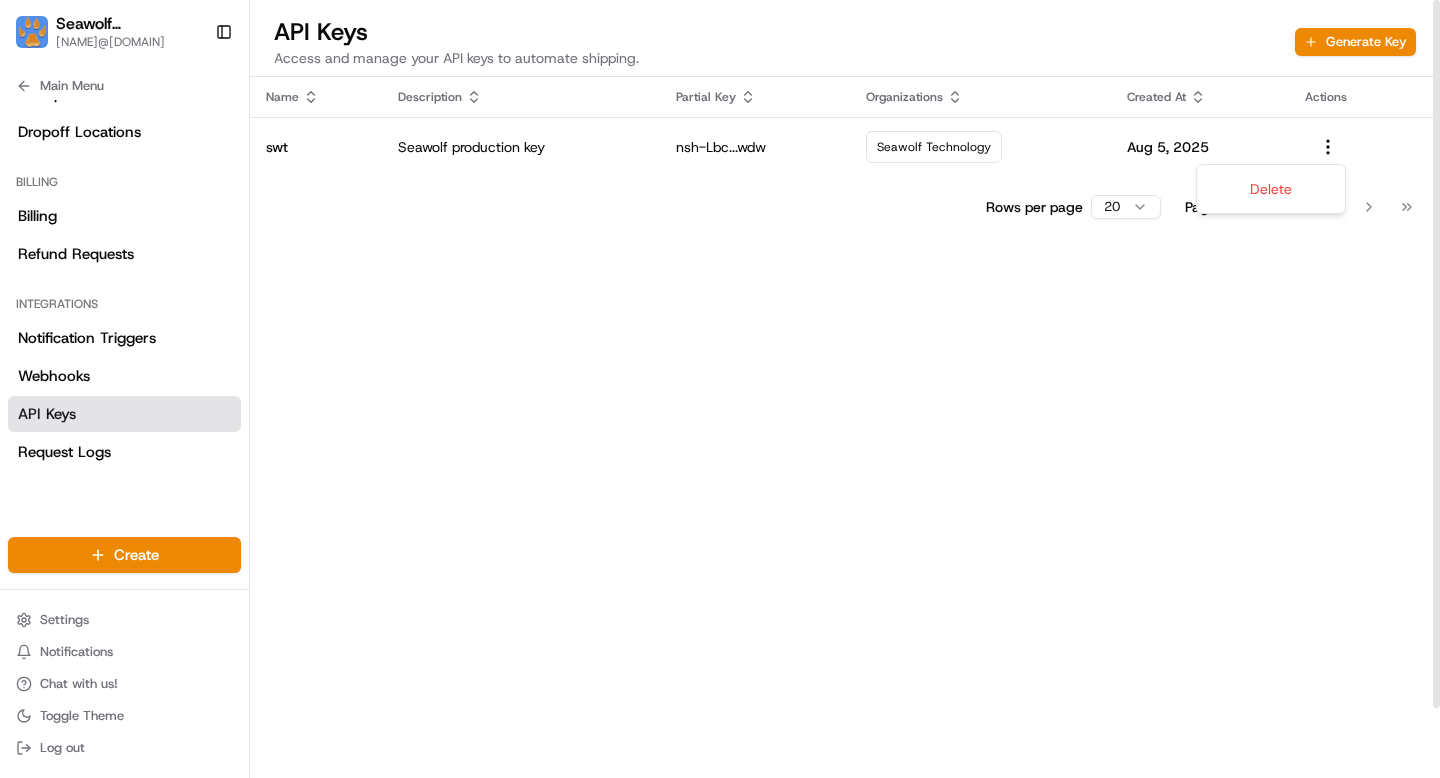 click on "Name Description Partial Key Organizations Created At Actions swt Seawolf production key nsh-Lbc...wdw Seawolf Technology Aug 5, 2025 Rows per page 20 Page  1  of   1 Go to first page Go to previous page Go to next page Go to last page" at bounding box center [845, 466] 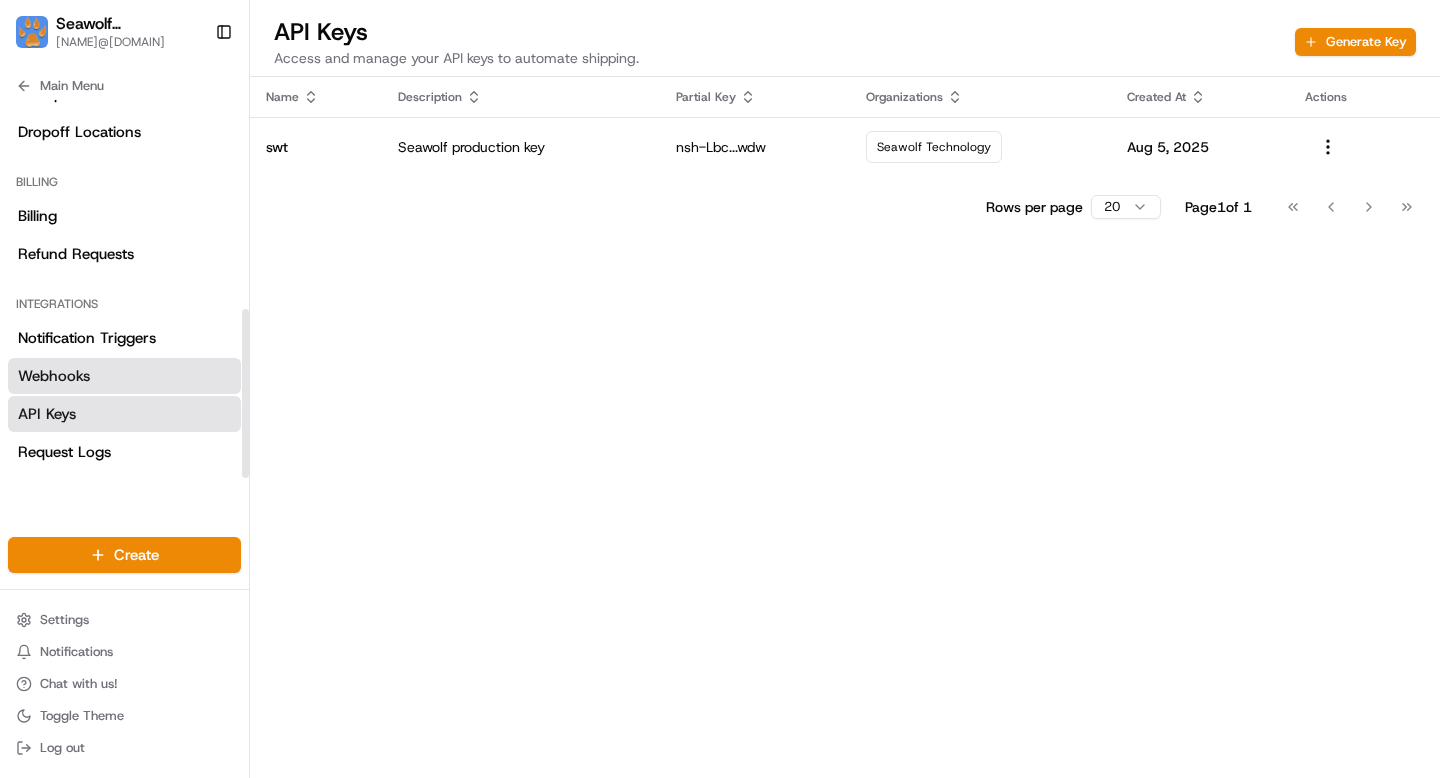 click on "Webhooks" at bounding box center (54, 376) 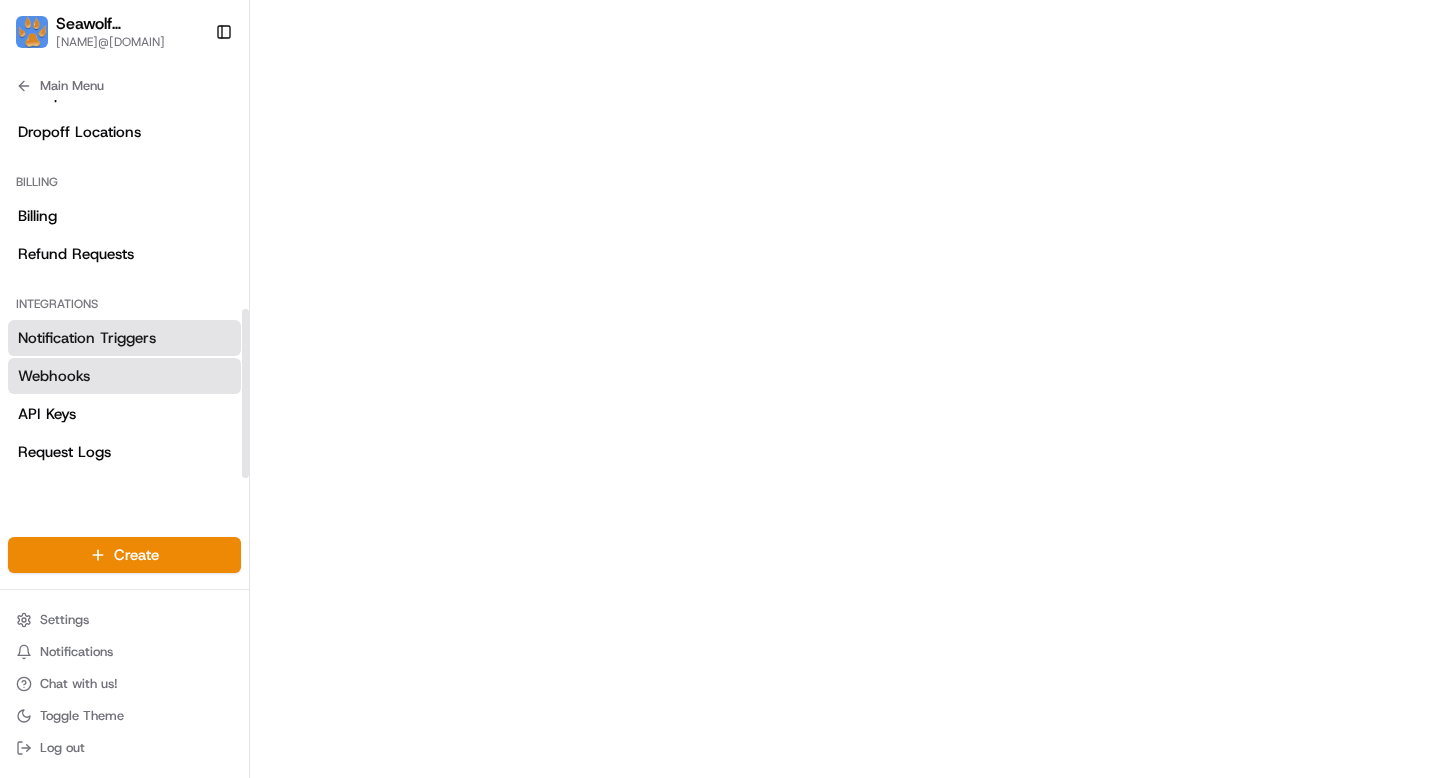 click on "Notification Triggers" at bounding box center [87, 338] 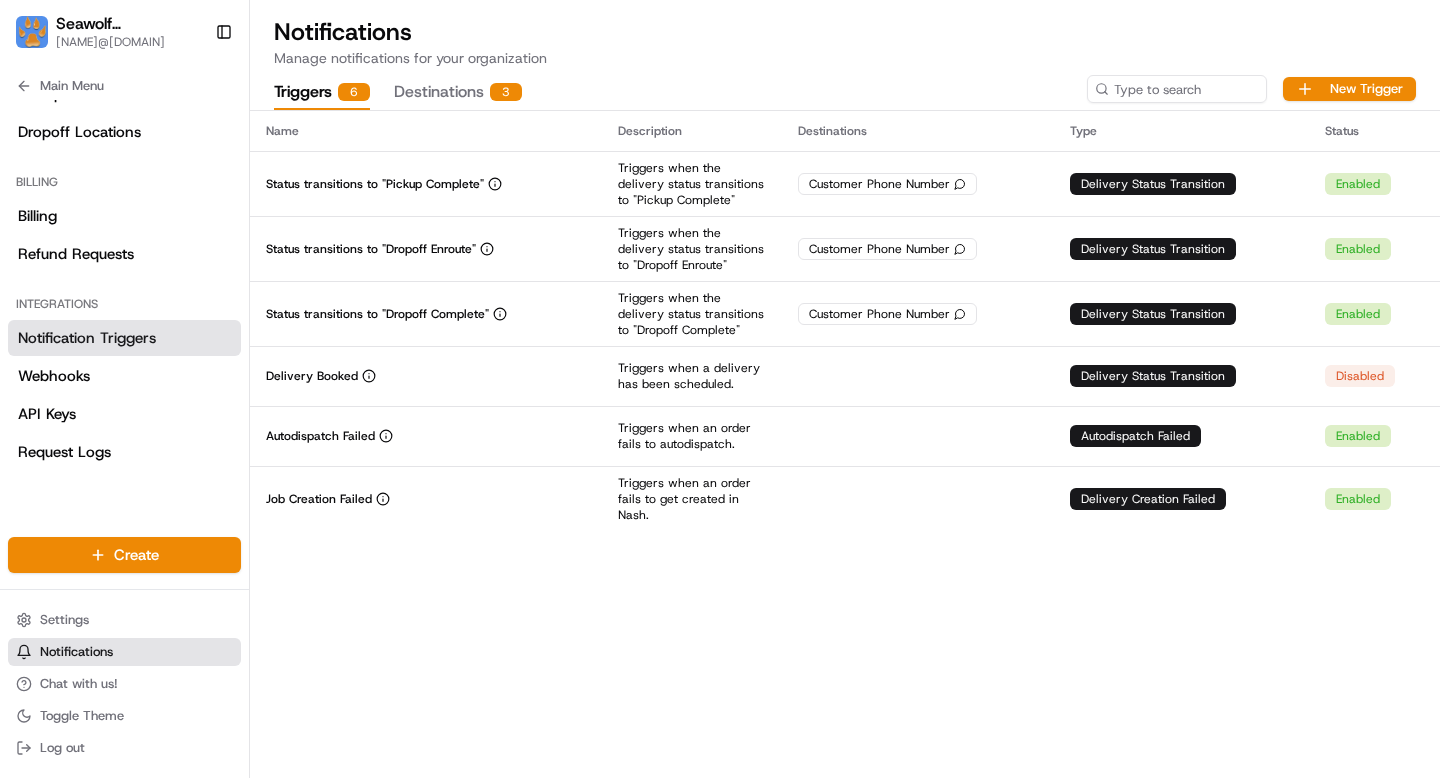click on "Notifications" at bounding box center [76, 652] 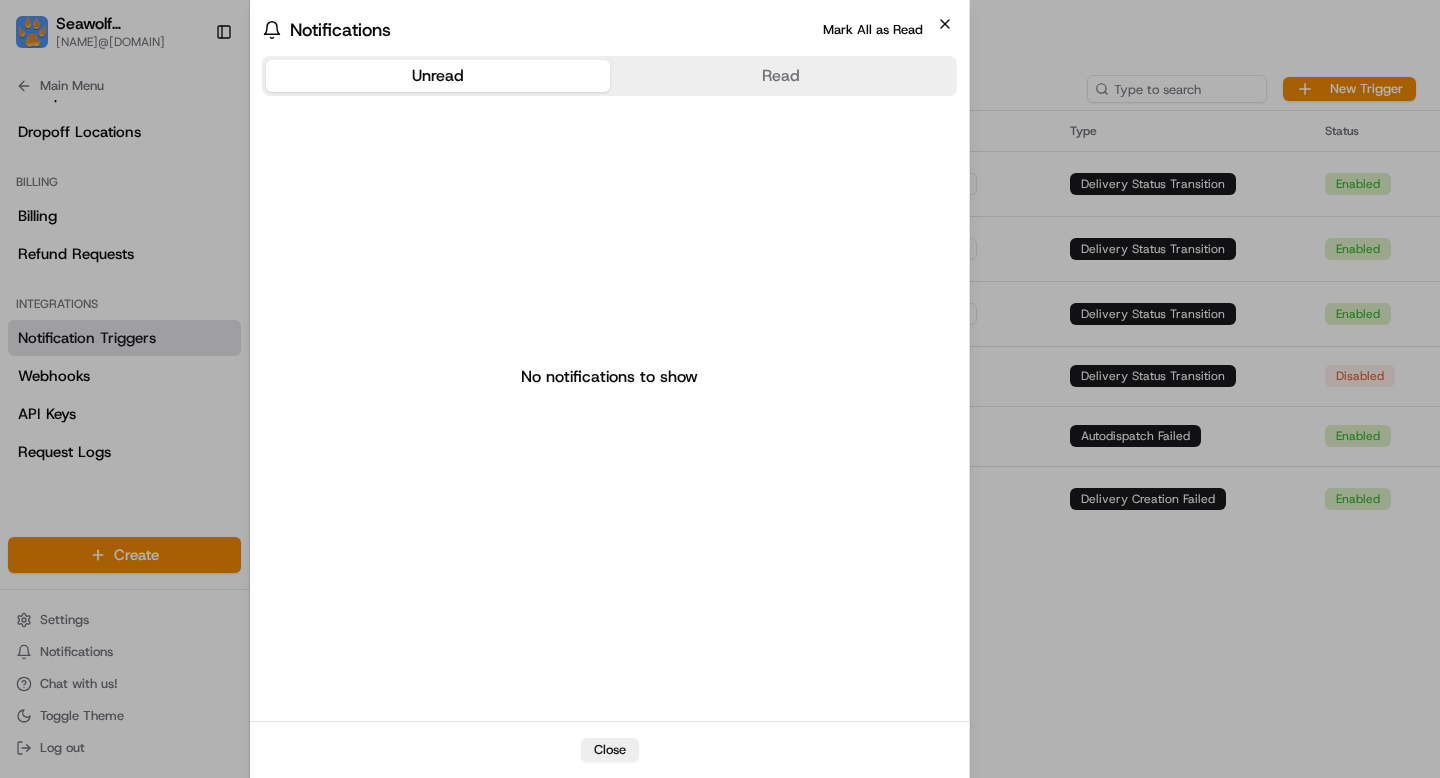 click 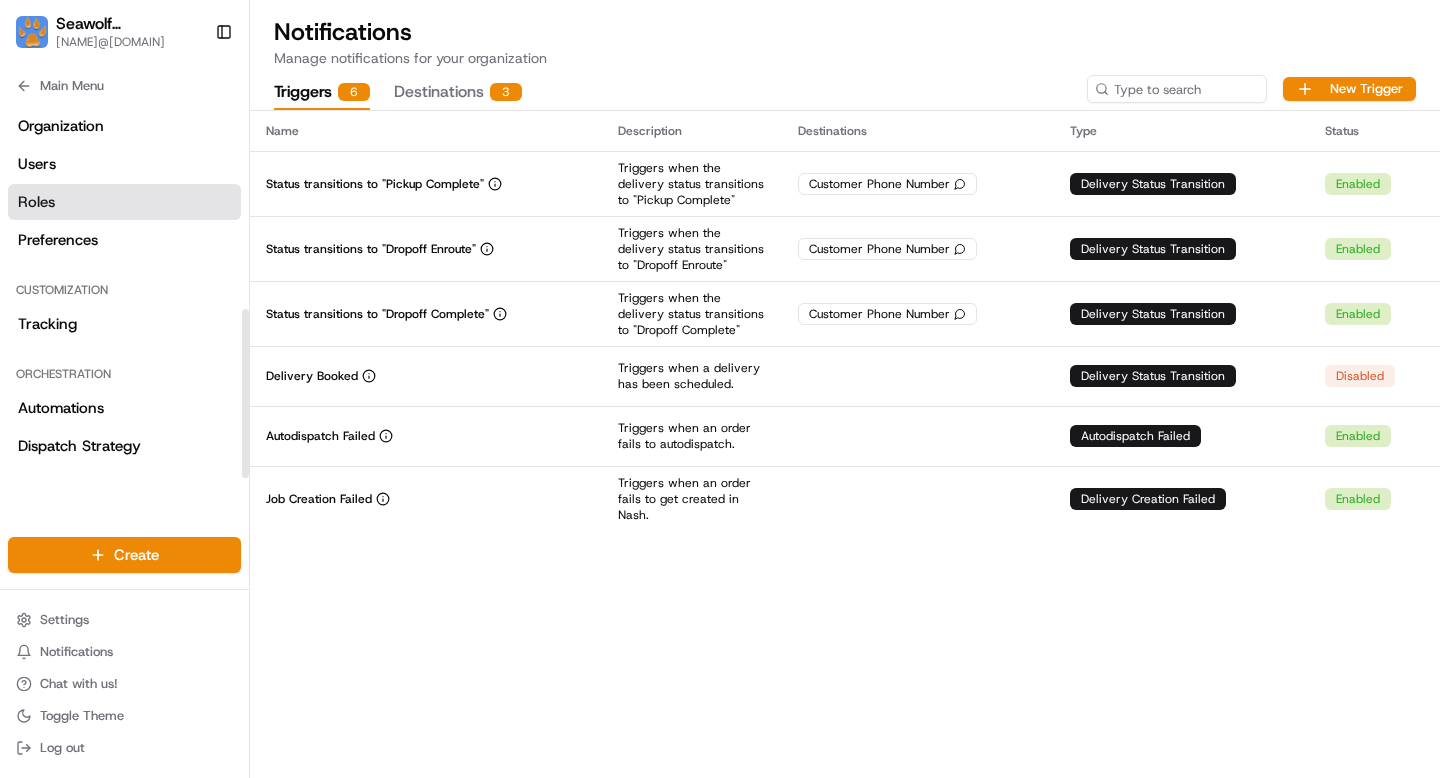 scroll, scrollTop: 0, scrollLeft: 0, axis: both 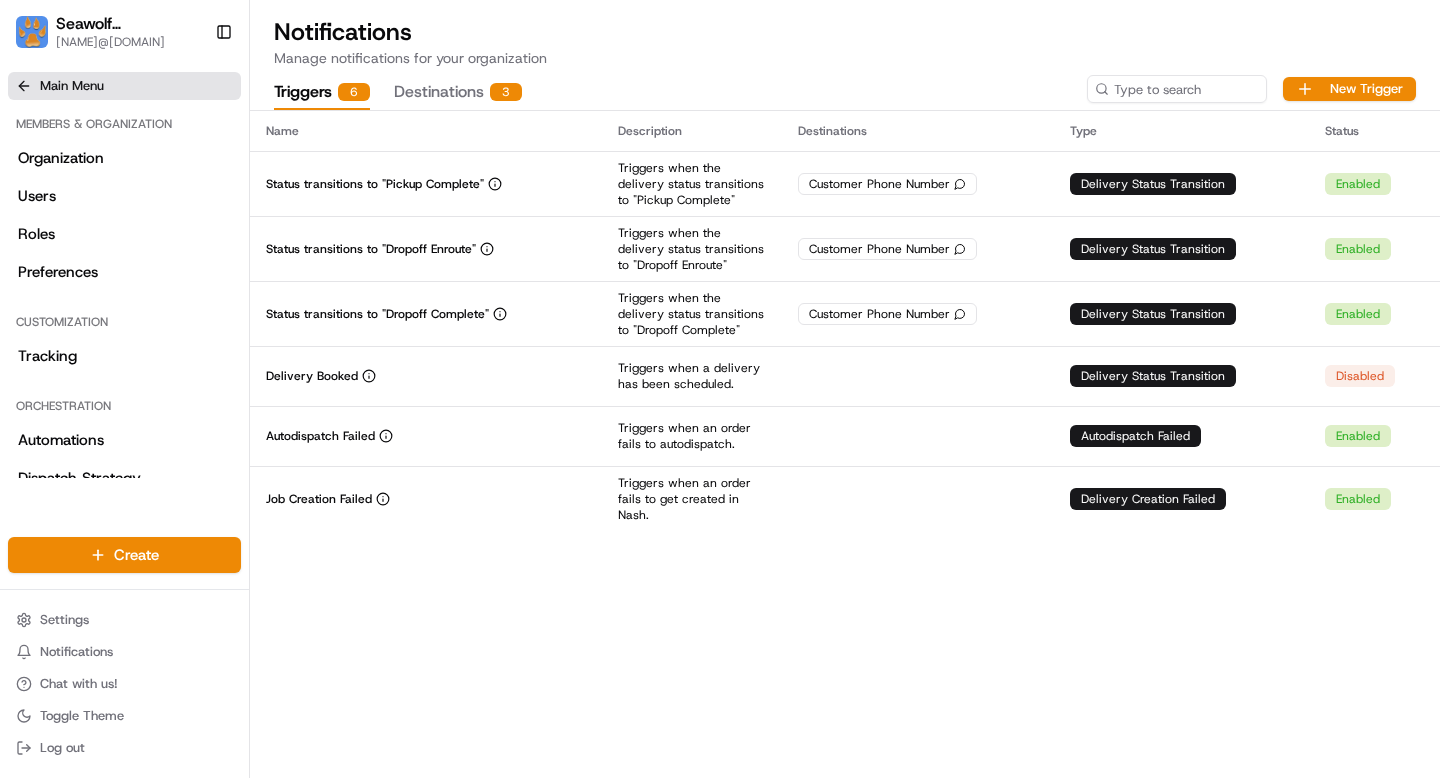 click on "Main Menu" at bounding box center [72, 86] 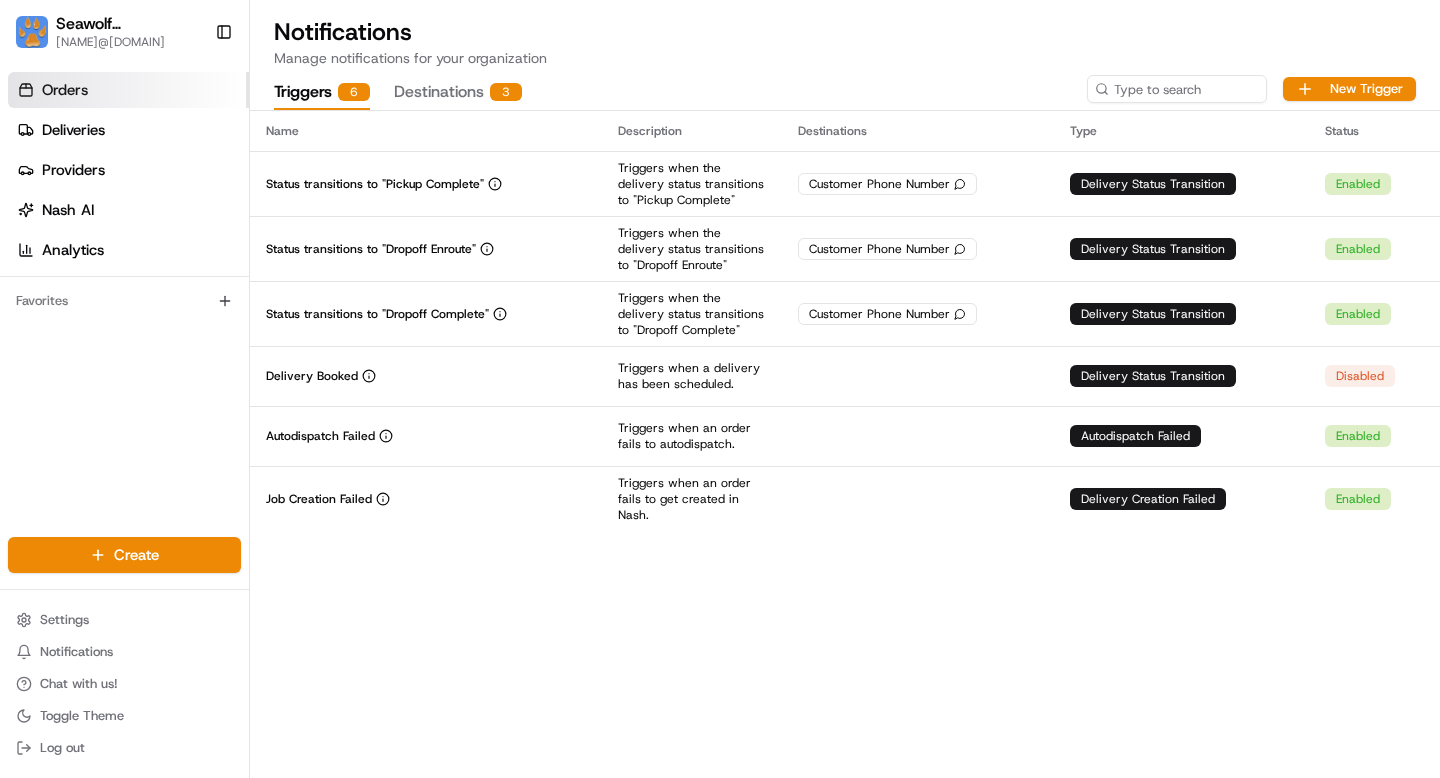 click on "Orders" at bounding box center [65, 90] 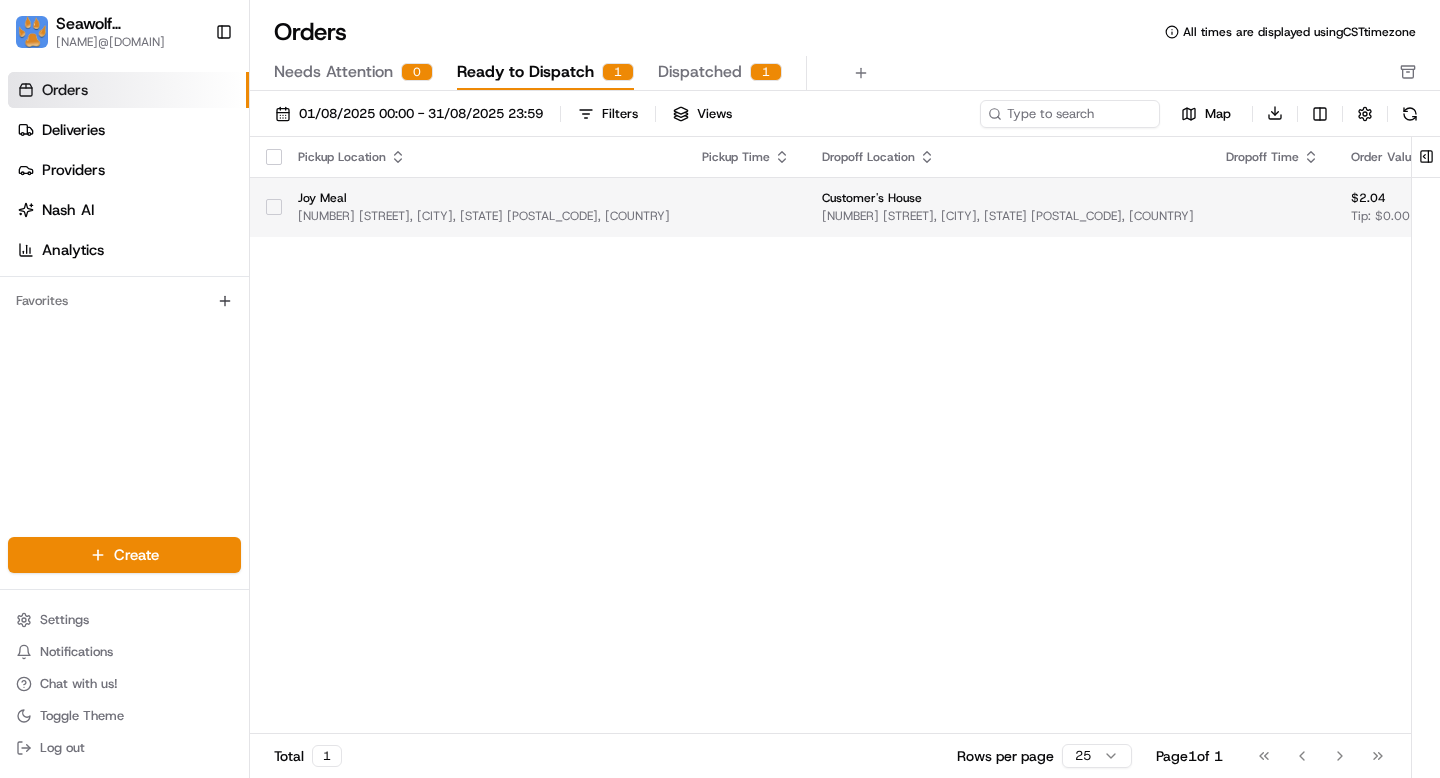 click at bounding box center (746, 207) 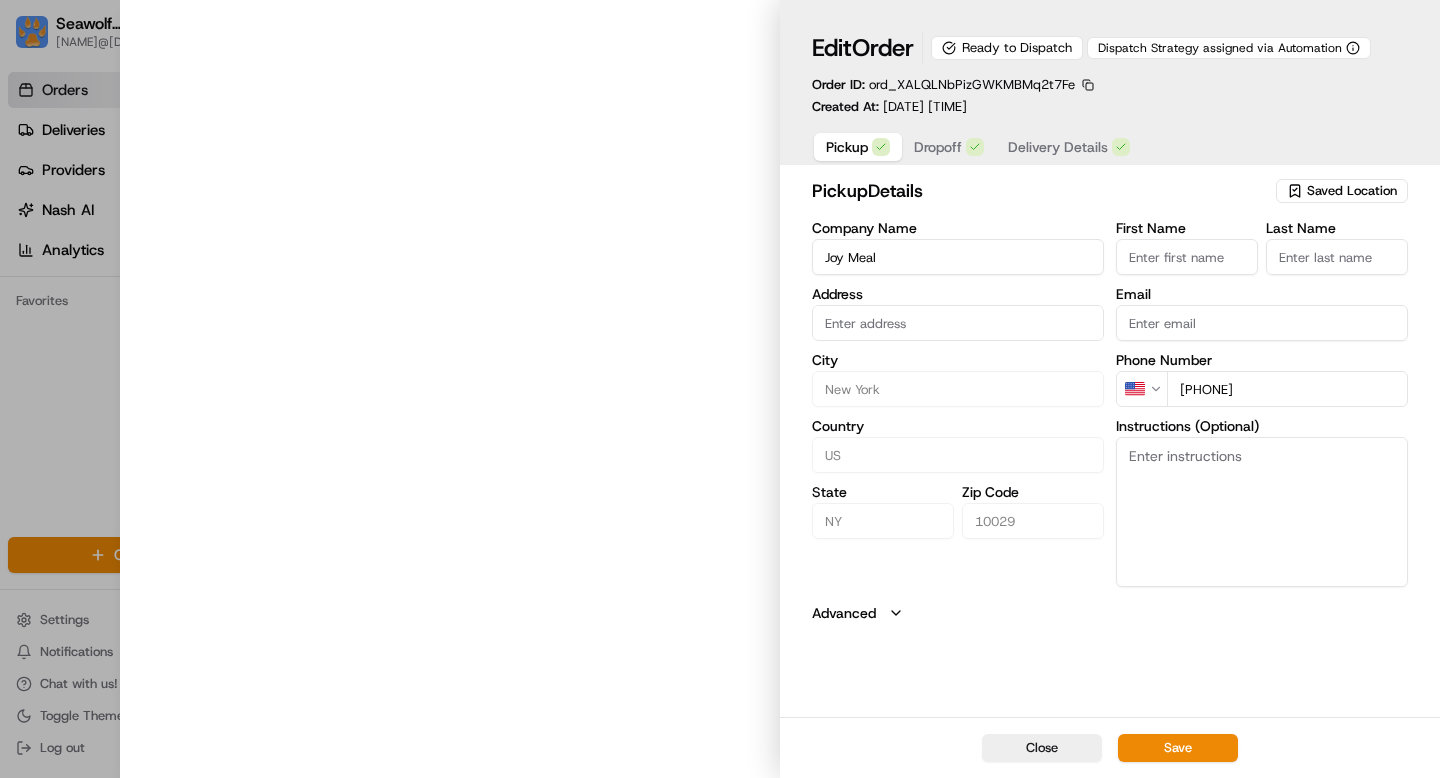 type on "[NUMBER] [STREET], [CITY], [STATE] [POSTAL_CODE], [COUNTRY]" 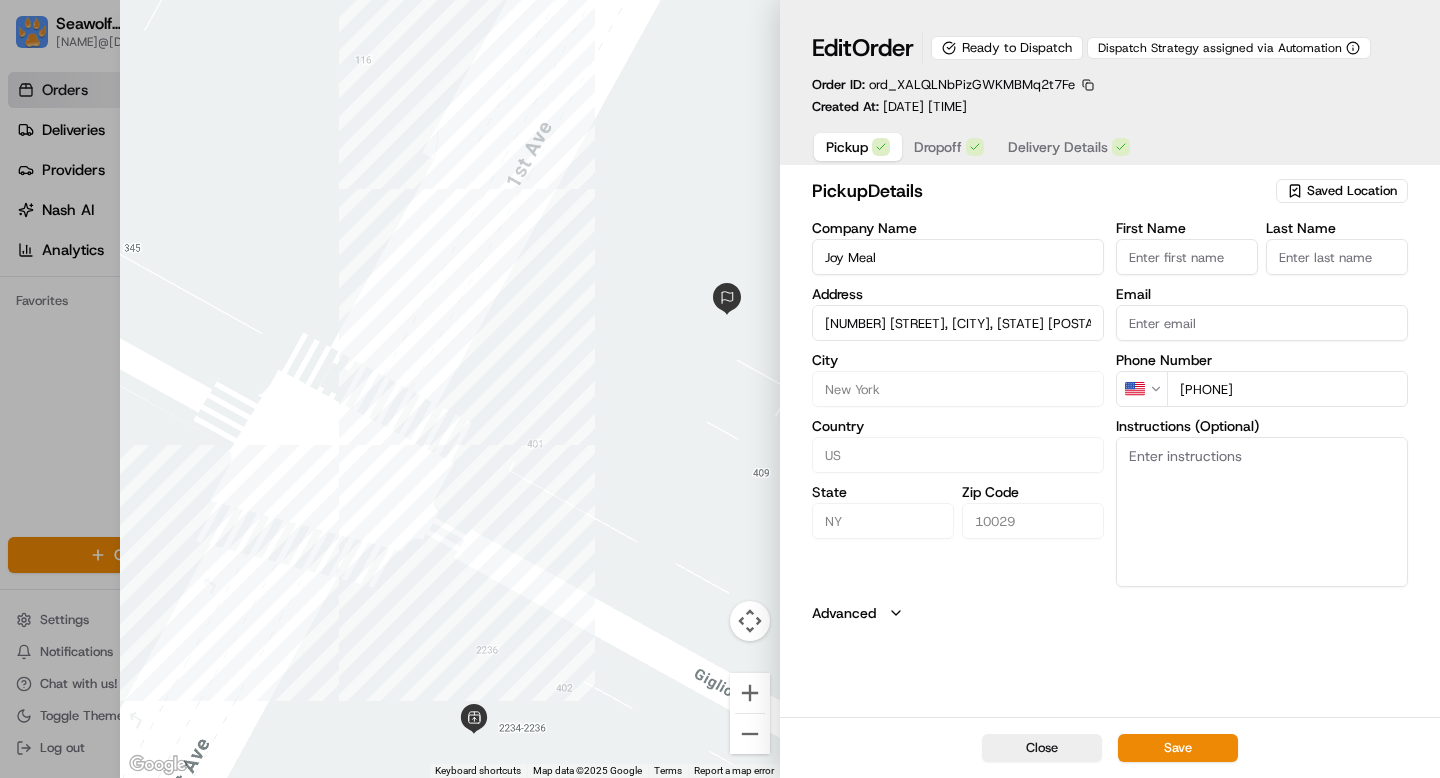 click 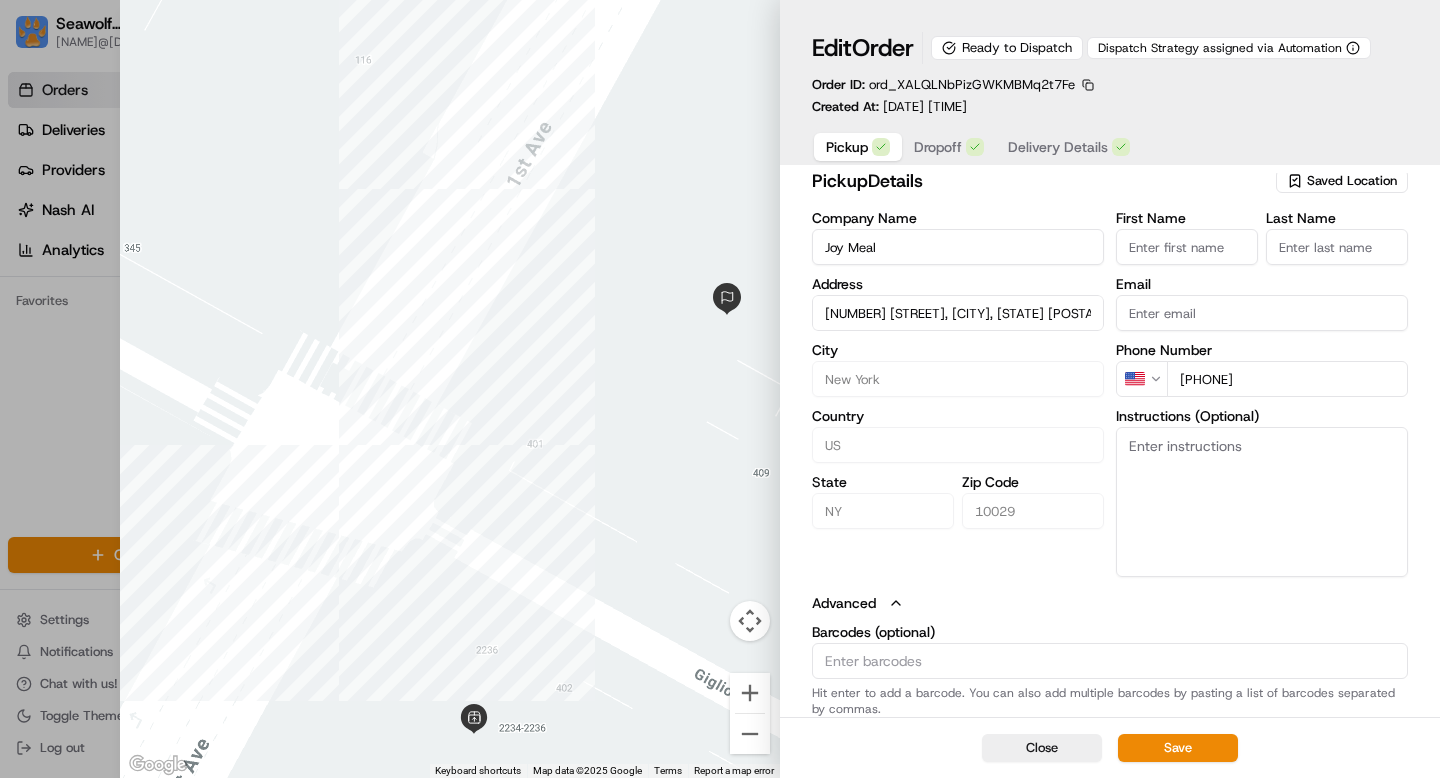 scroll, scrollTop: 14, scrollLeft: 0, axis: vertical 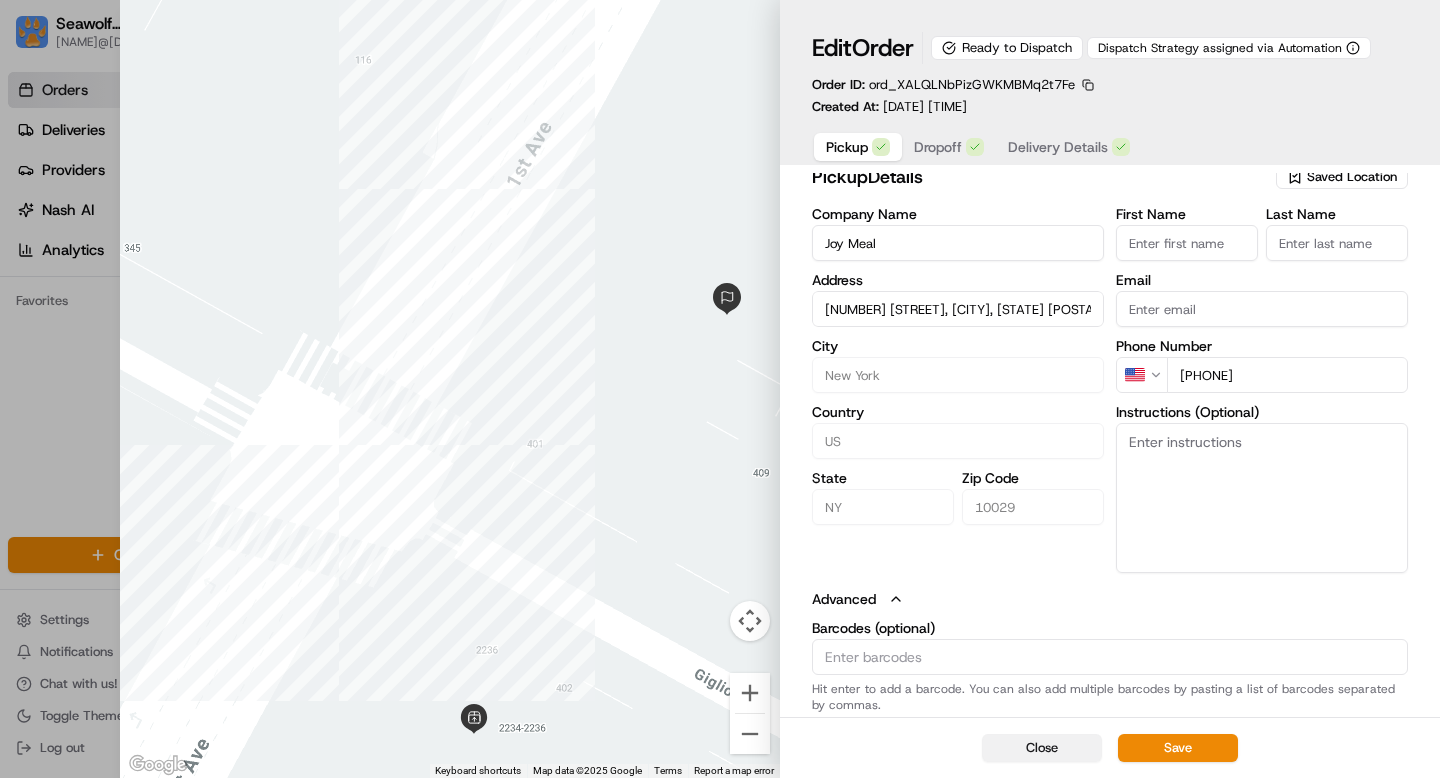 click on "Close" at bounding box center (1042, 748) 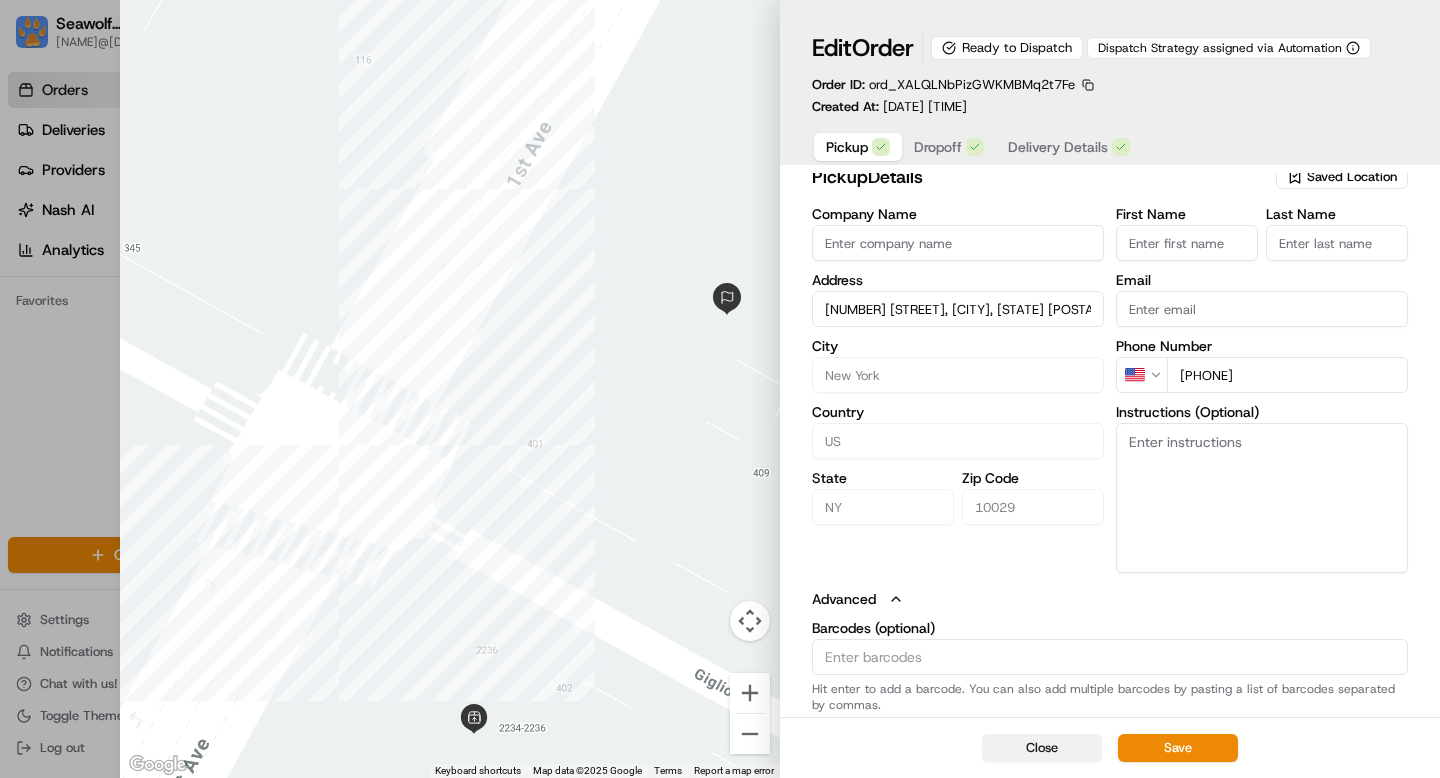 type 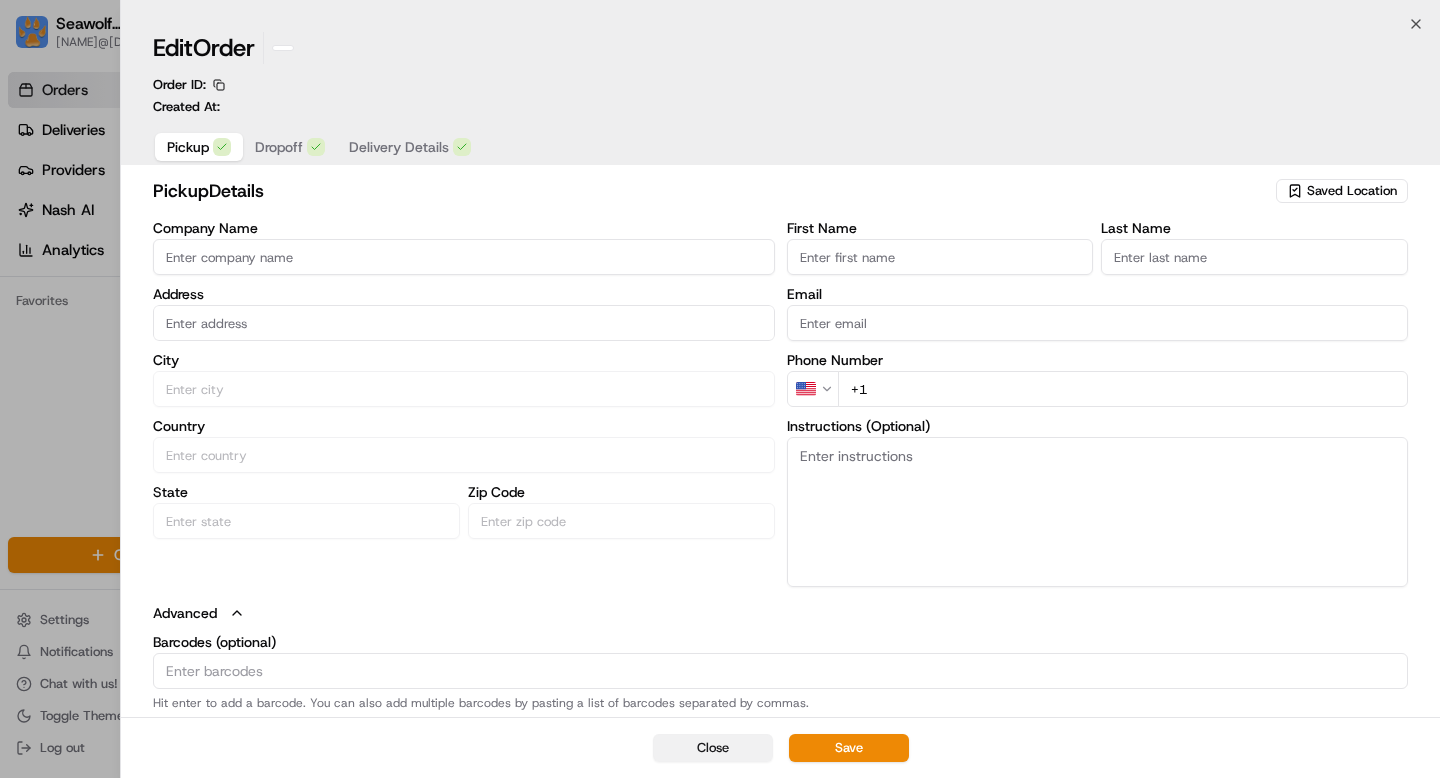 scroll, scrollTop: 0, scrollLeft: 0, axis: both 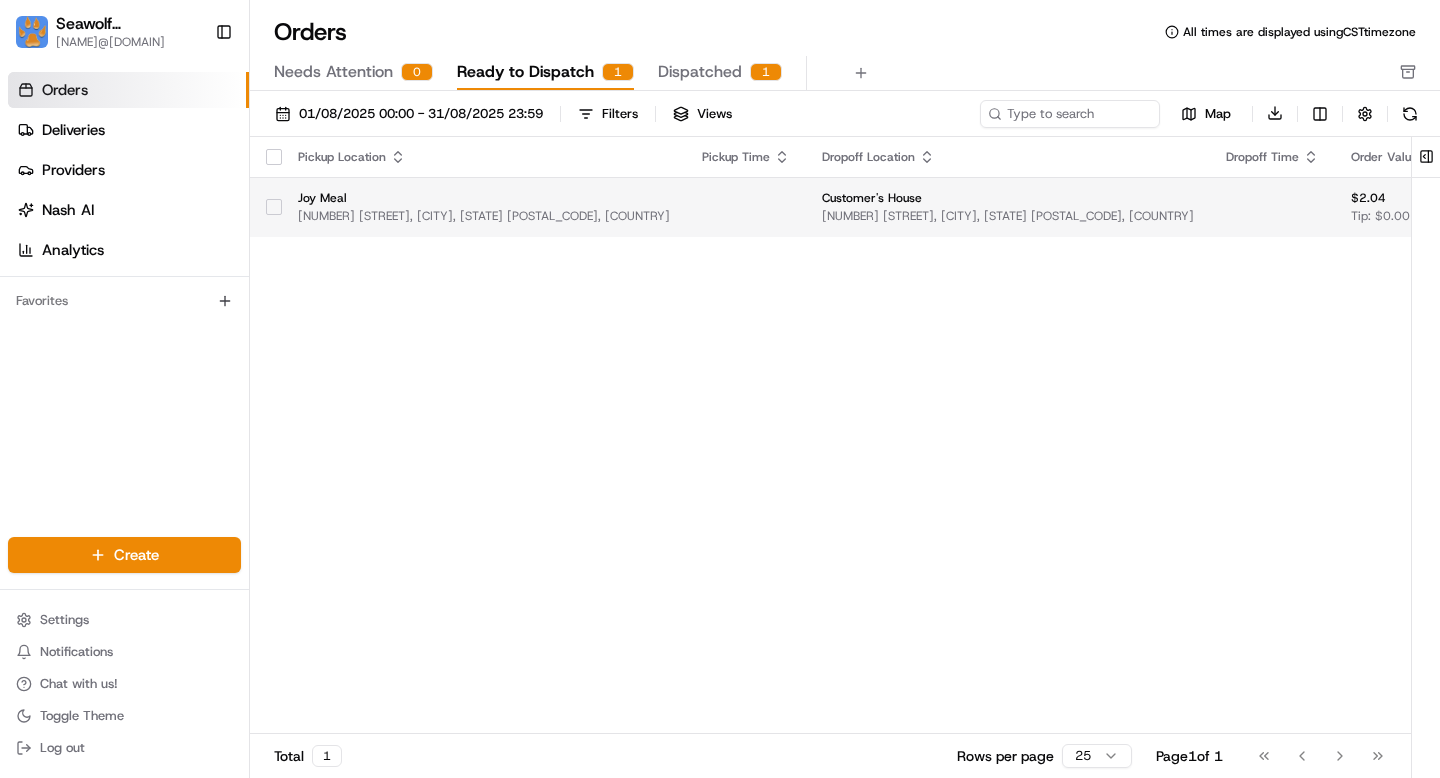 click at bounding box center [274, 207] 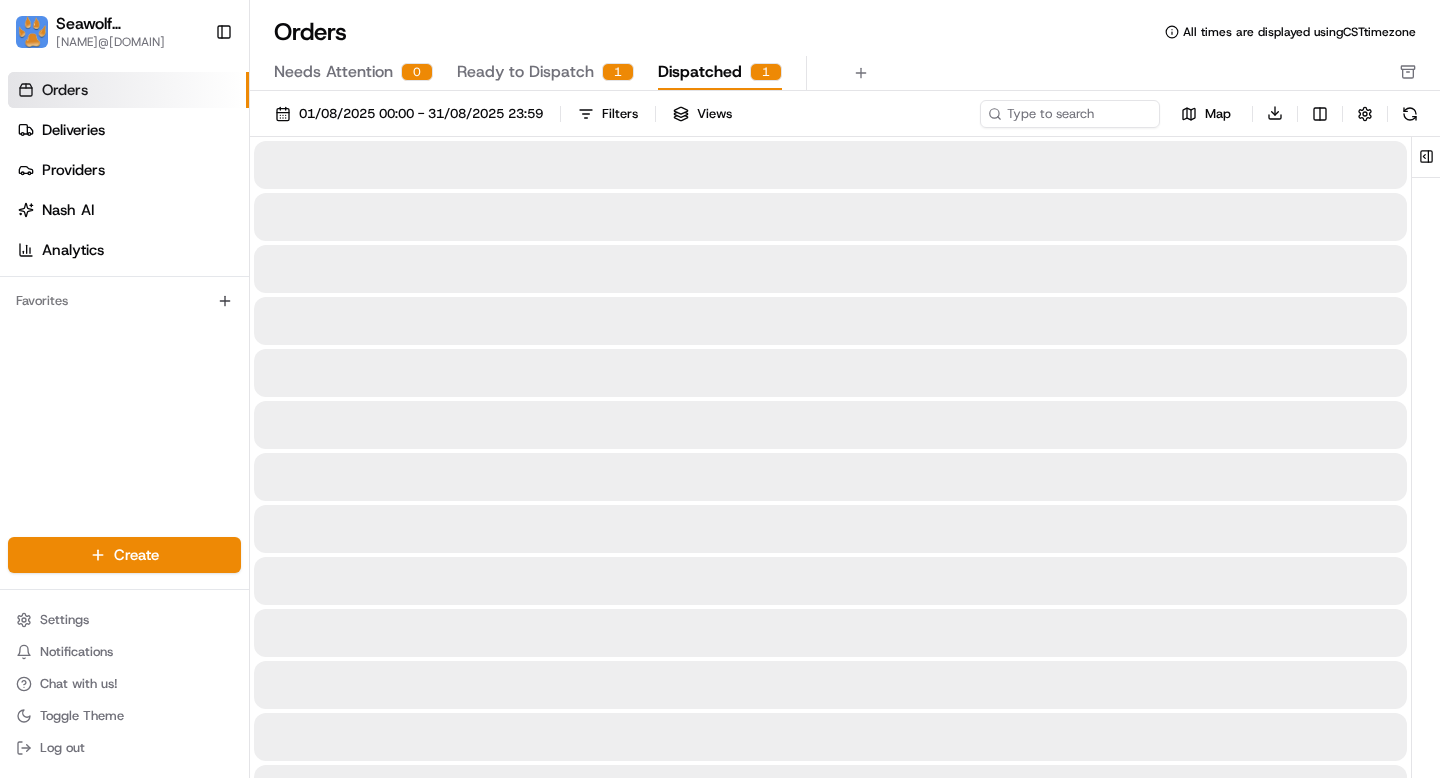 click on "Dispatched 1" at bounding box center (720, 73) 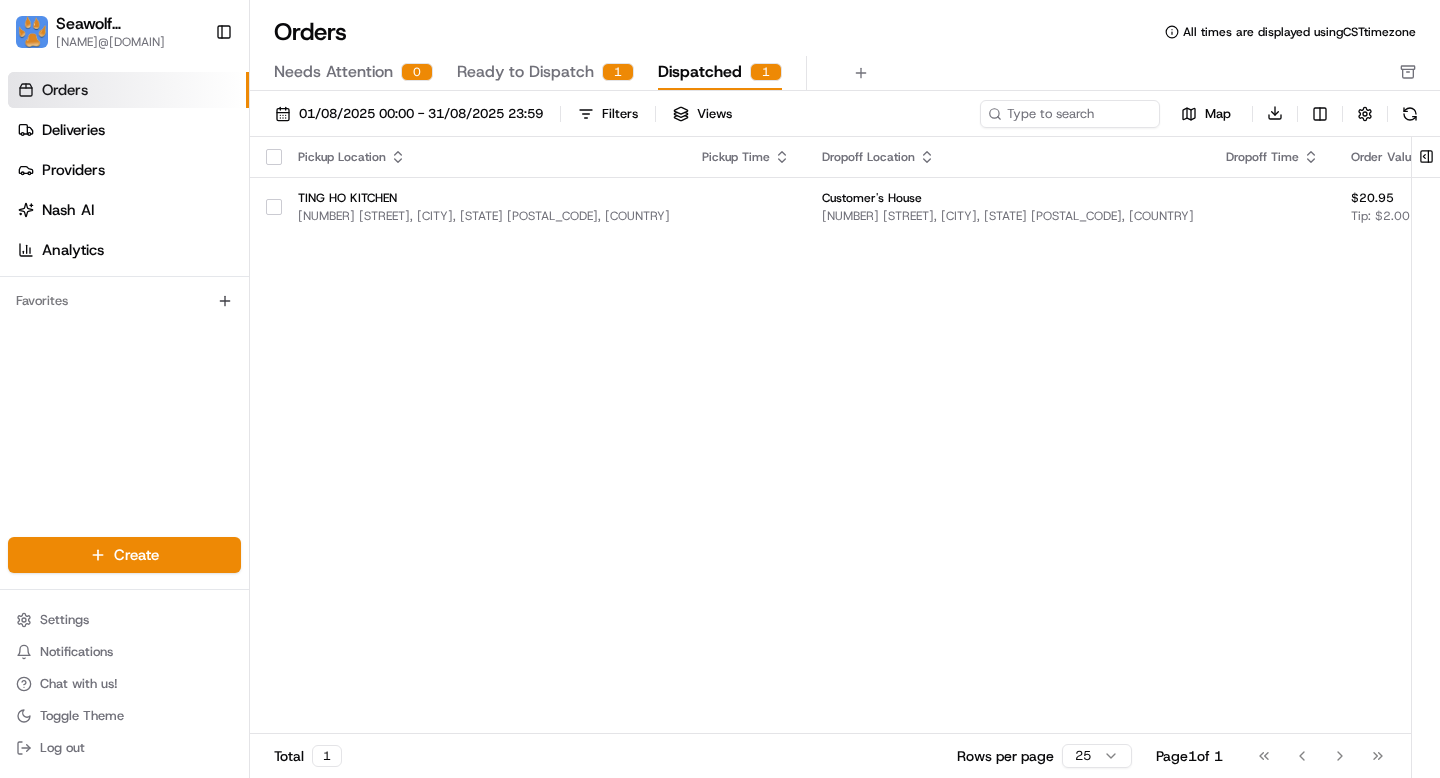 click on "Ready to Dispatch" at bounding box center (525, 72) 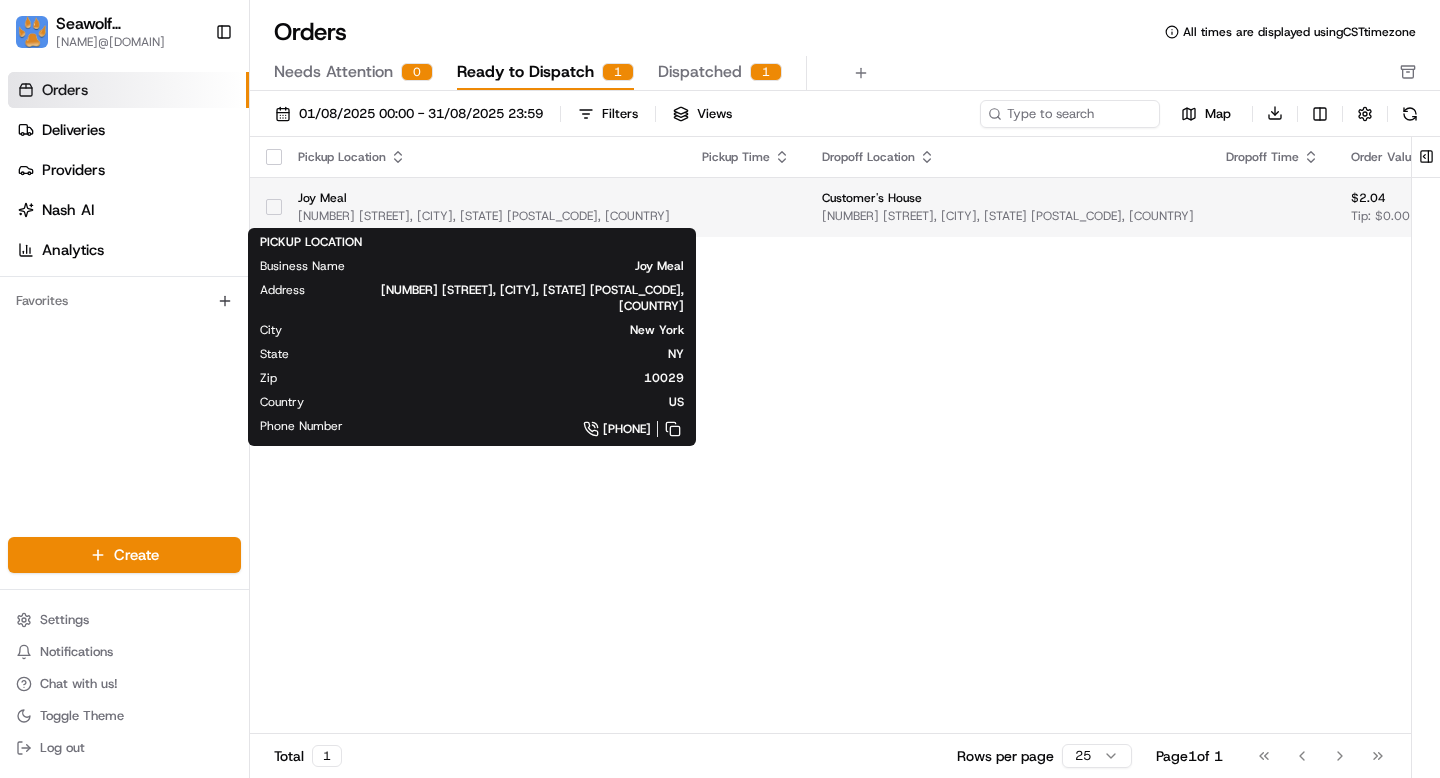 click on "Joy Meal" at bounding box center (484, 198) 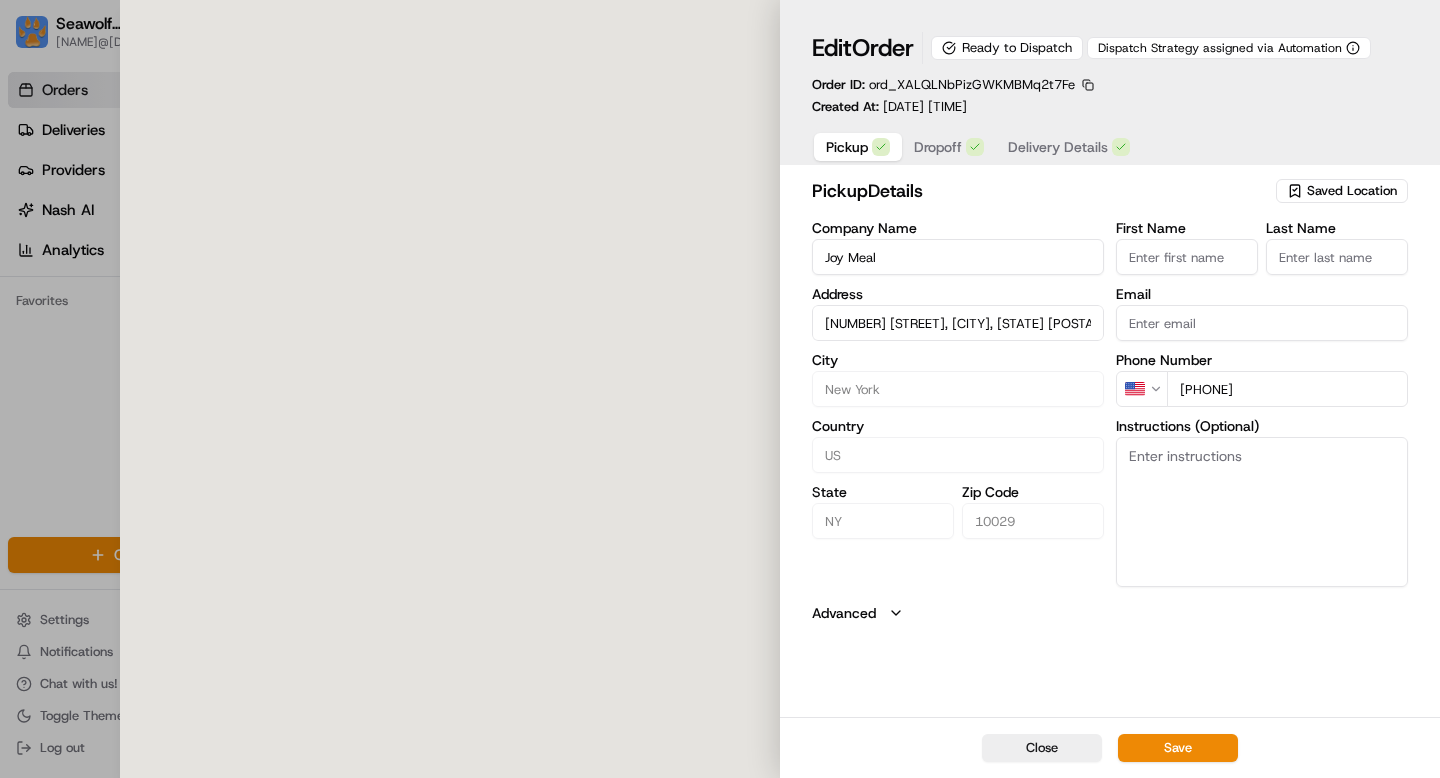 type on "[NUMBER] [STREET], [CITY], [STATE] [POSTAL_CODE], [COUNTRY]" 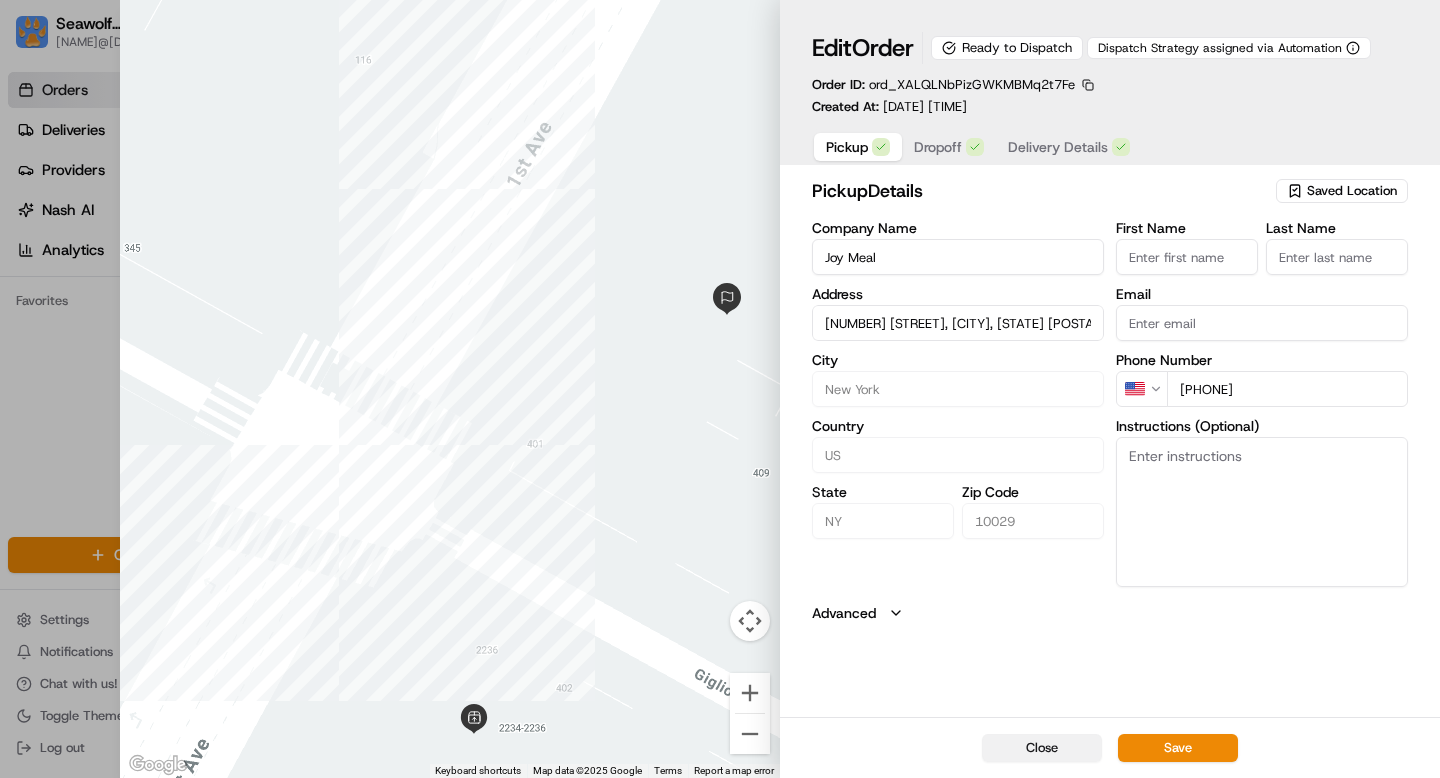 click on "Close" at bounding box center (1042, 748) 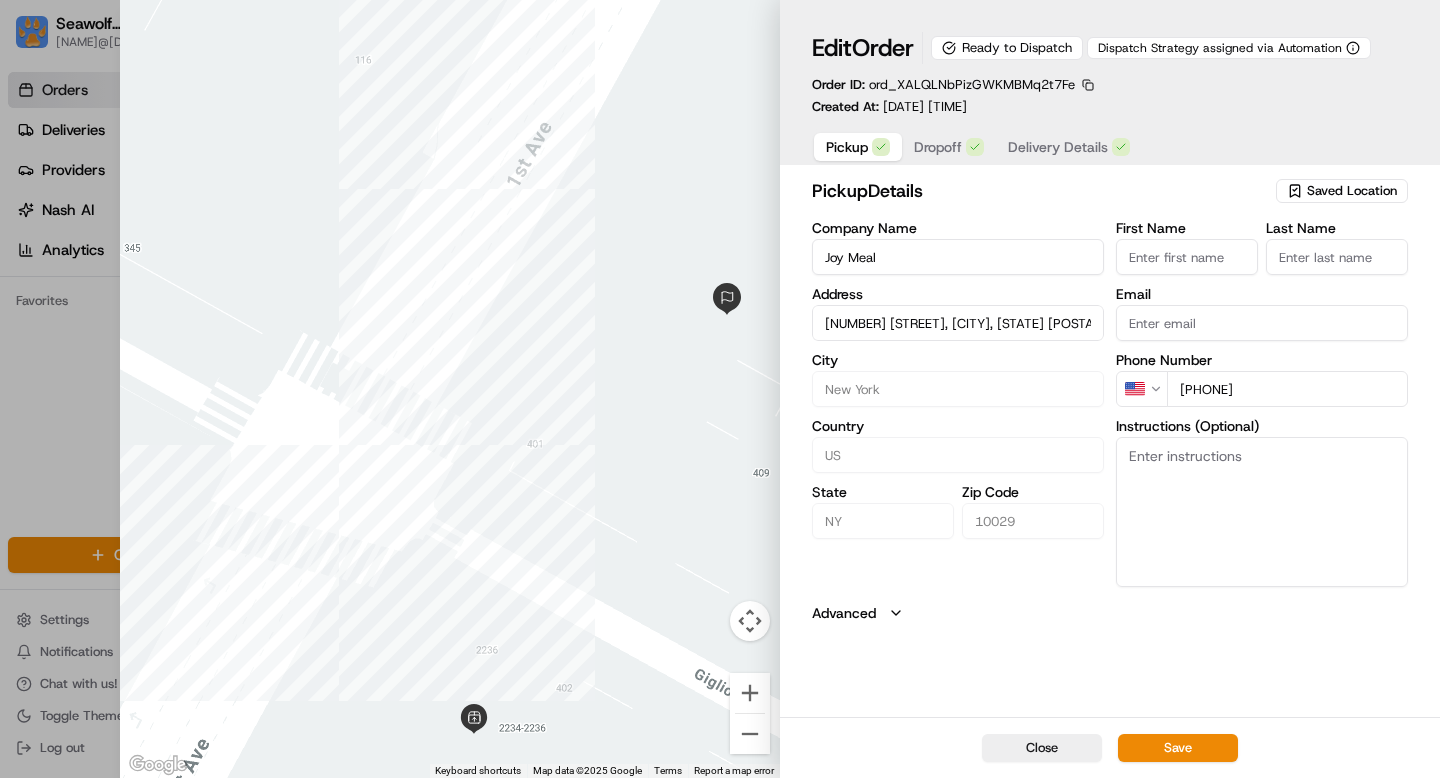 type 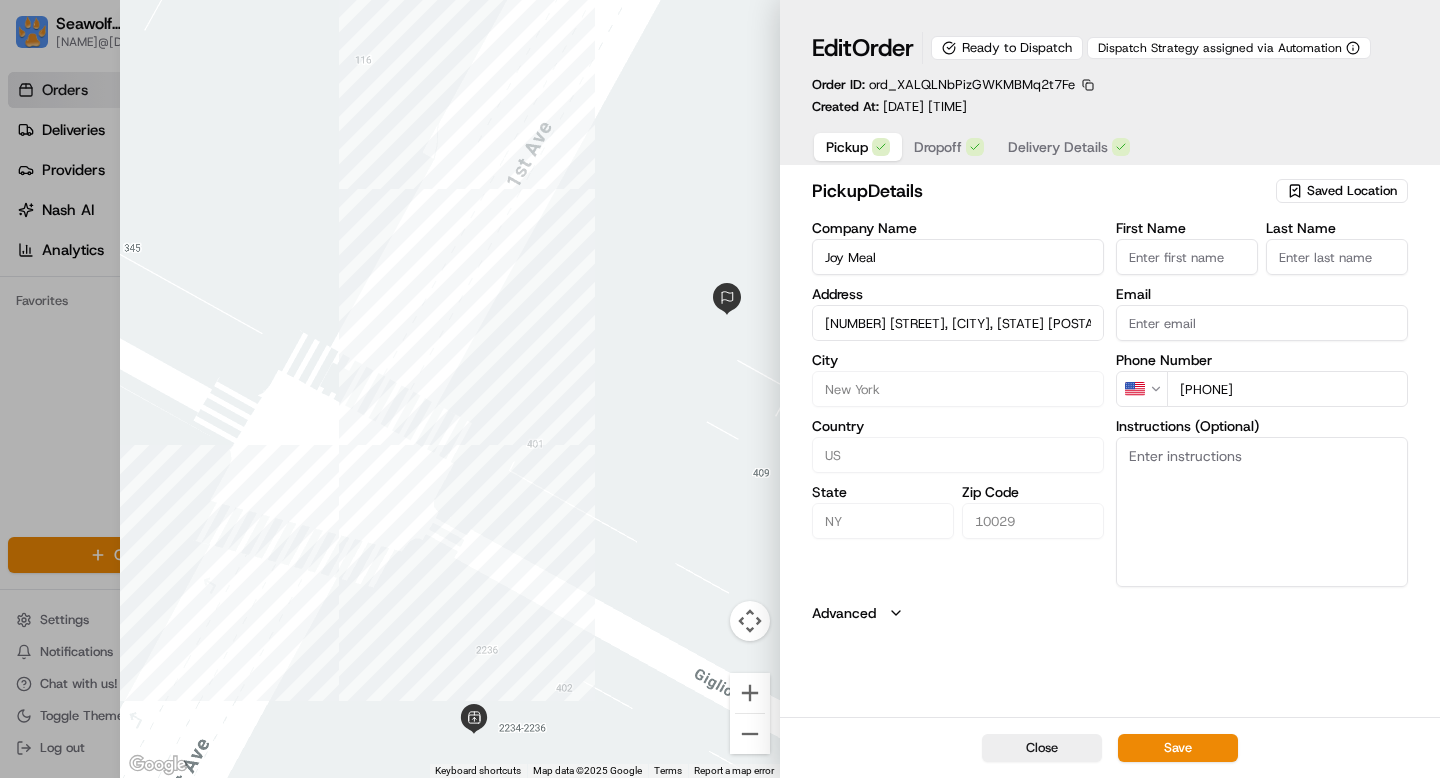 type 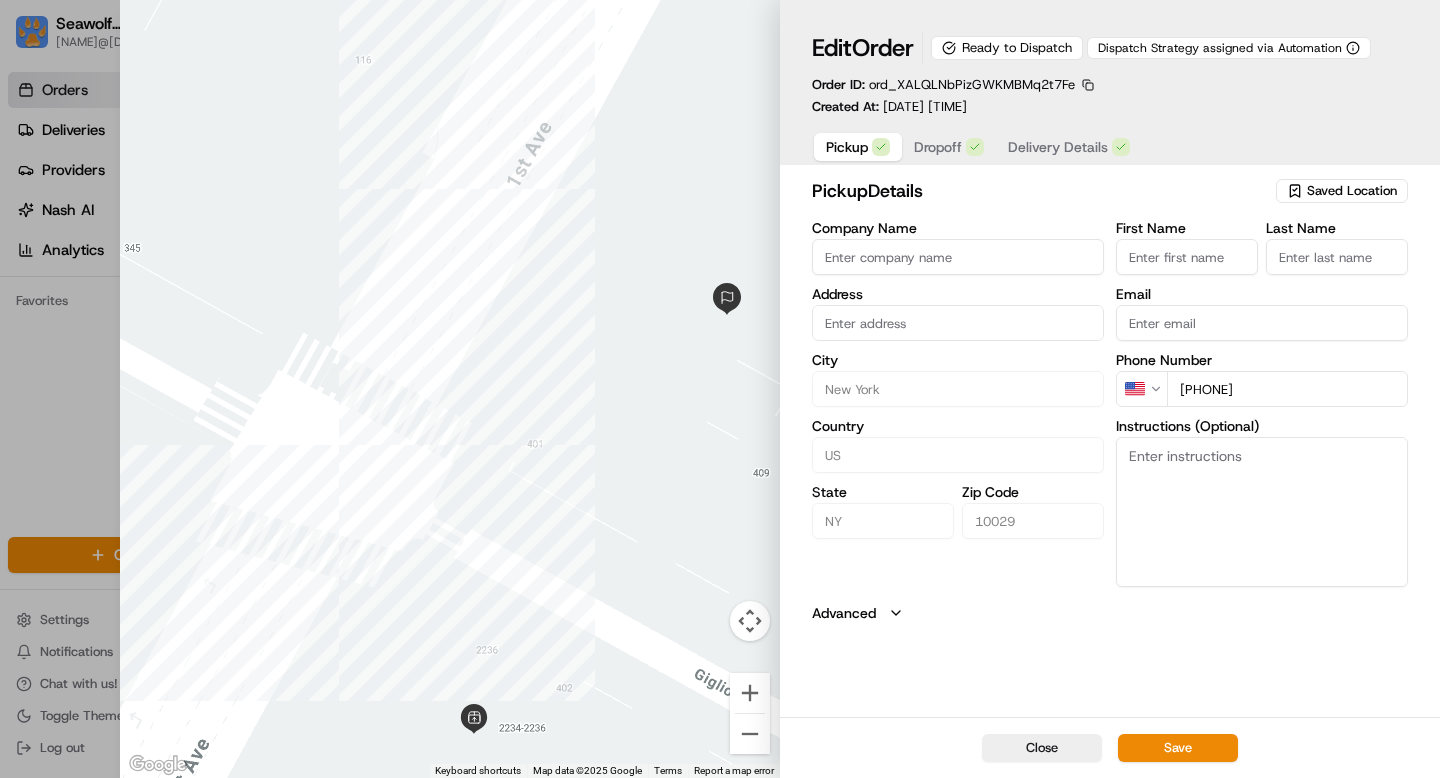 type 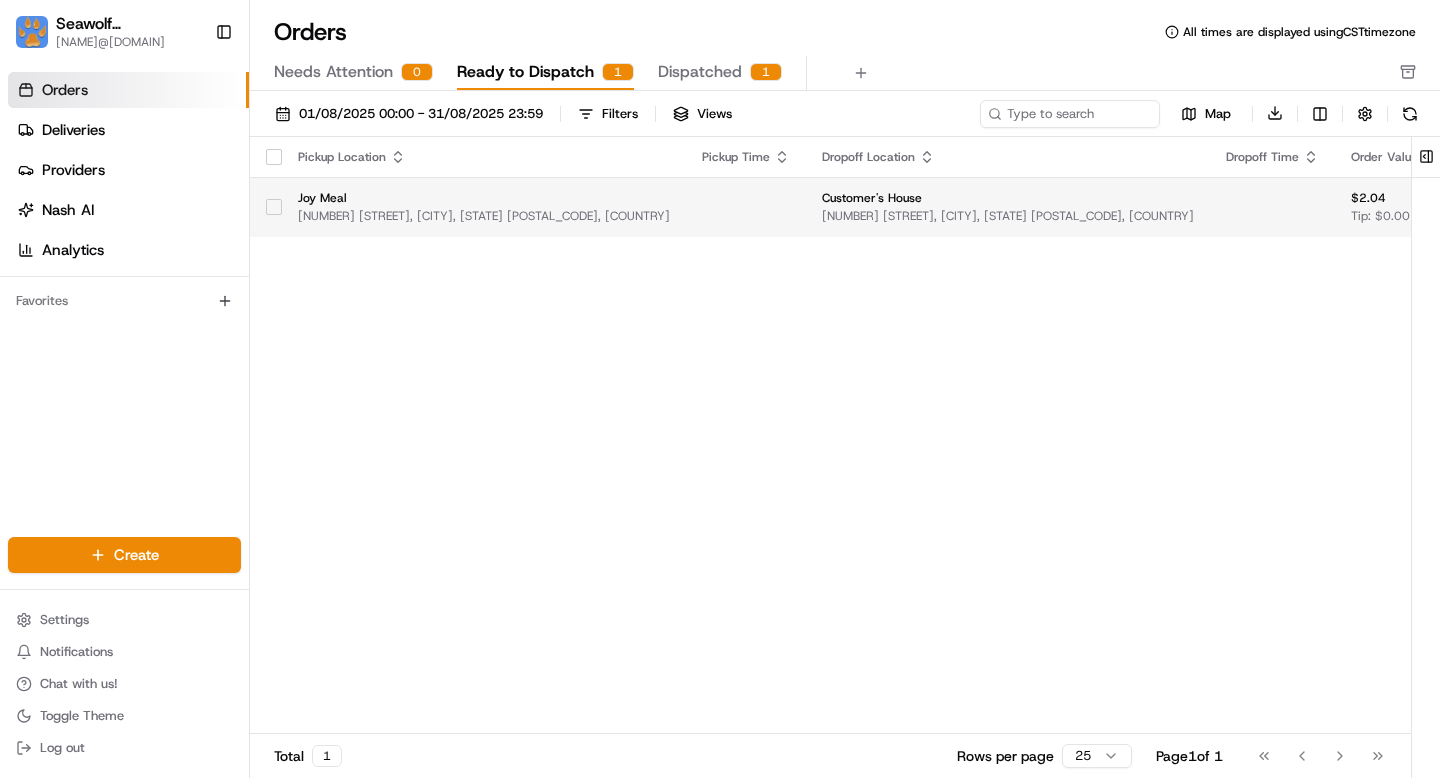 click on "[NUMBER] [STREET], [CITY], [STATE] [POSTAL_CODE], [COUNTRY]" at bounding box center (484, 216) 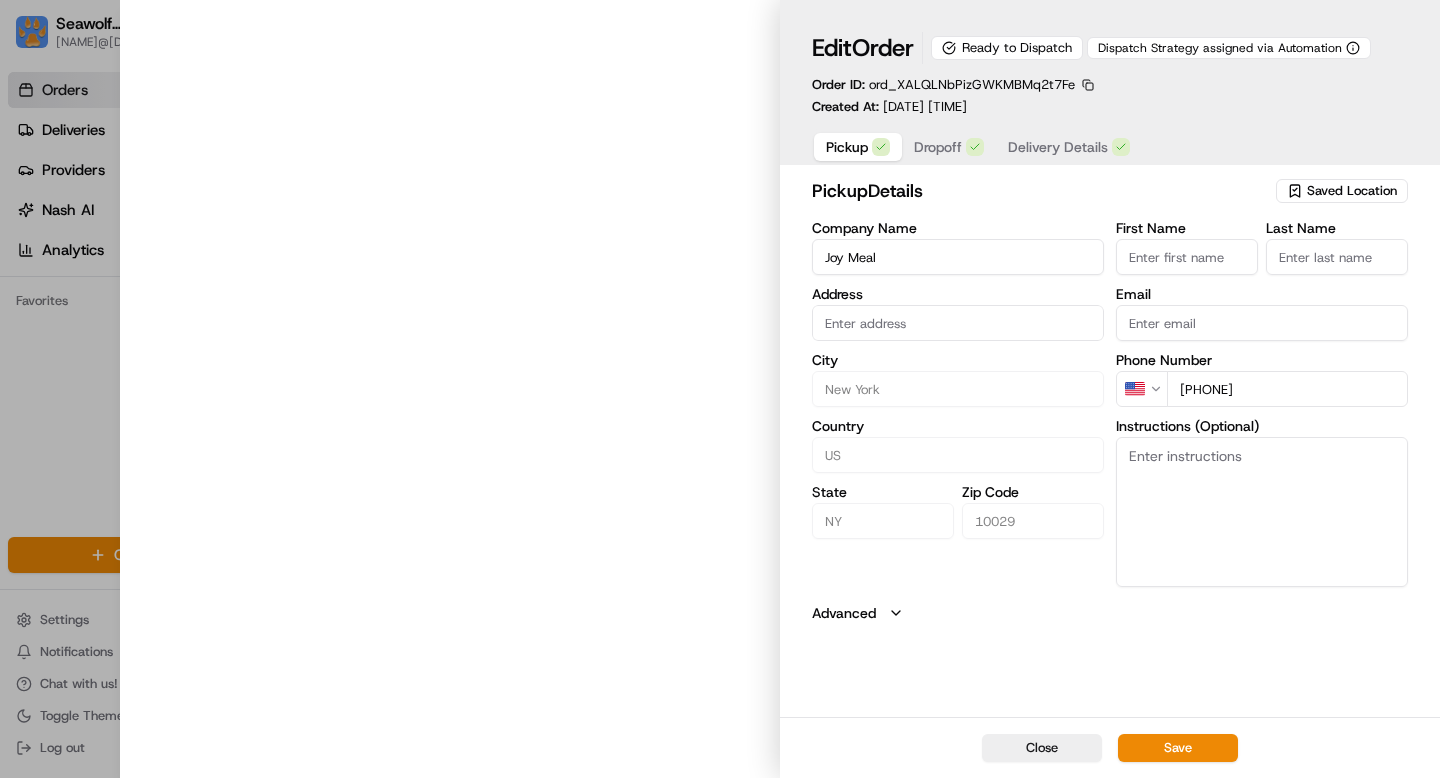 type on "[NUMBER] [STREET], [CITY], [STATE] [POSTAL_CODE], [COUNTRY]" 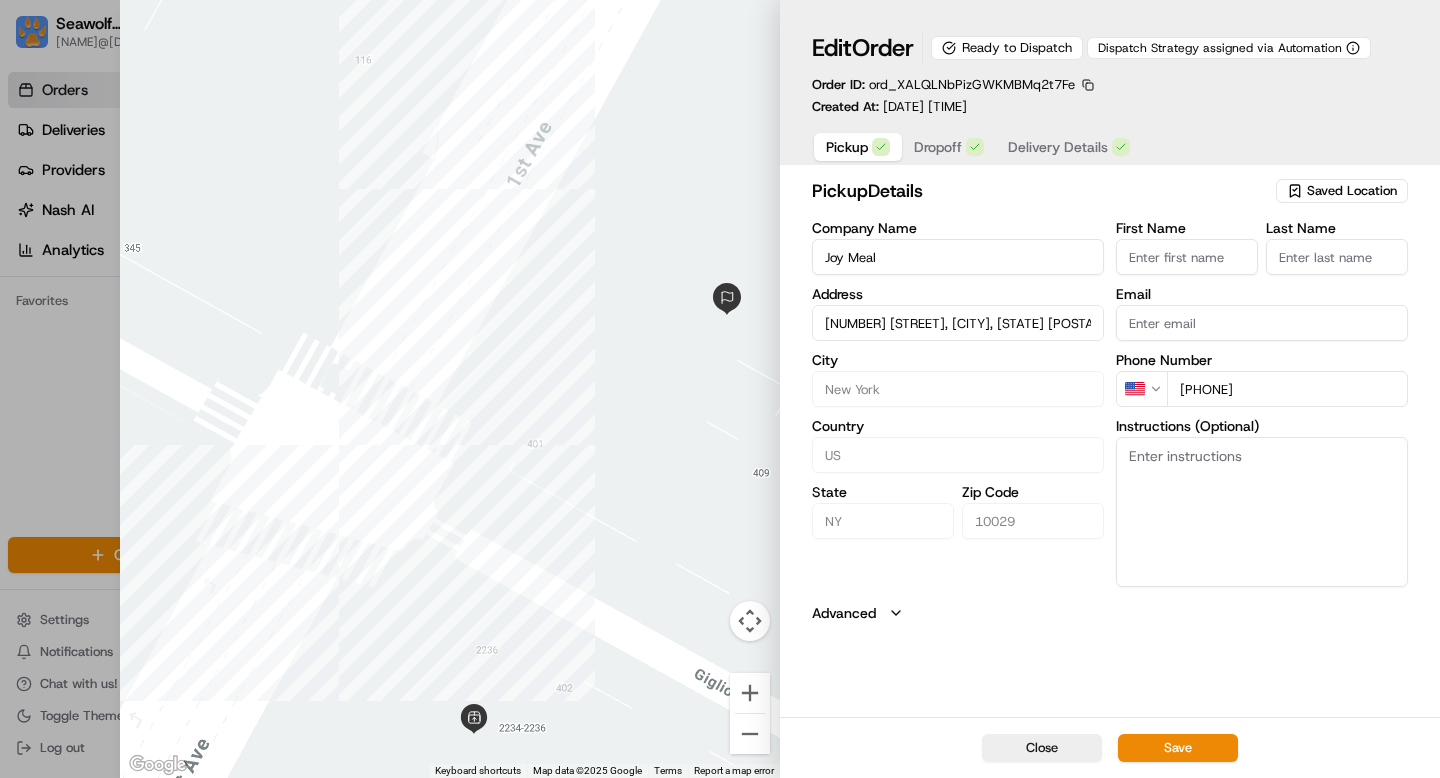 click at bounding box center (720, 389) 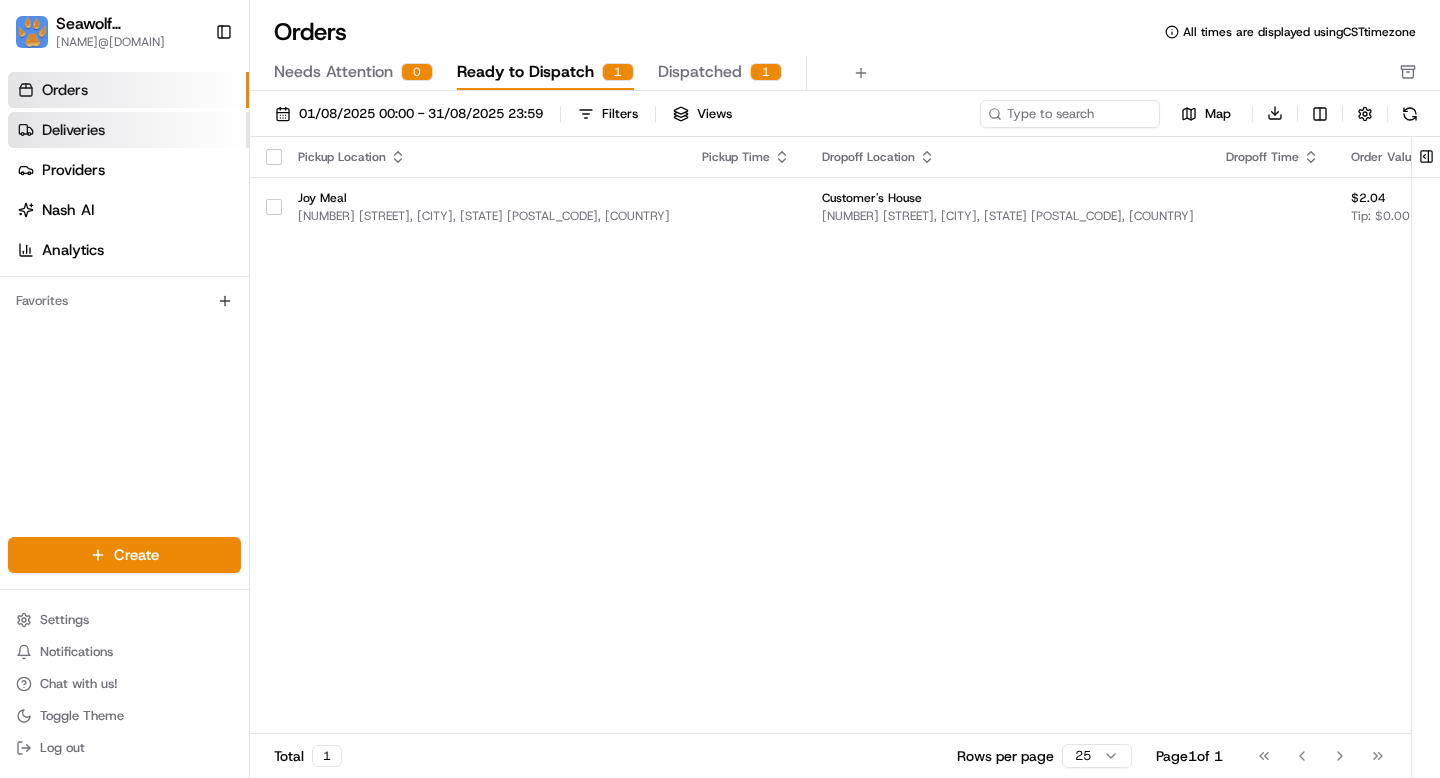 click on "Deliveries" at bounding box center [73, 130] 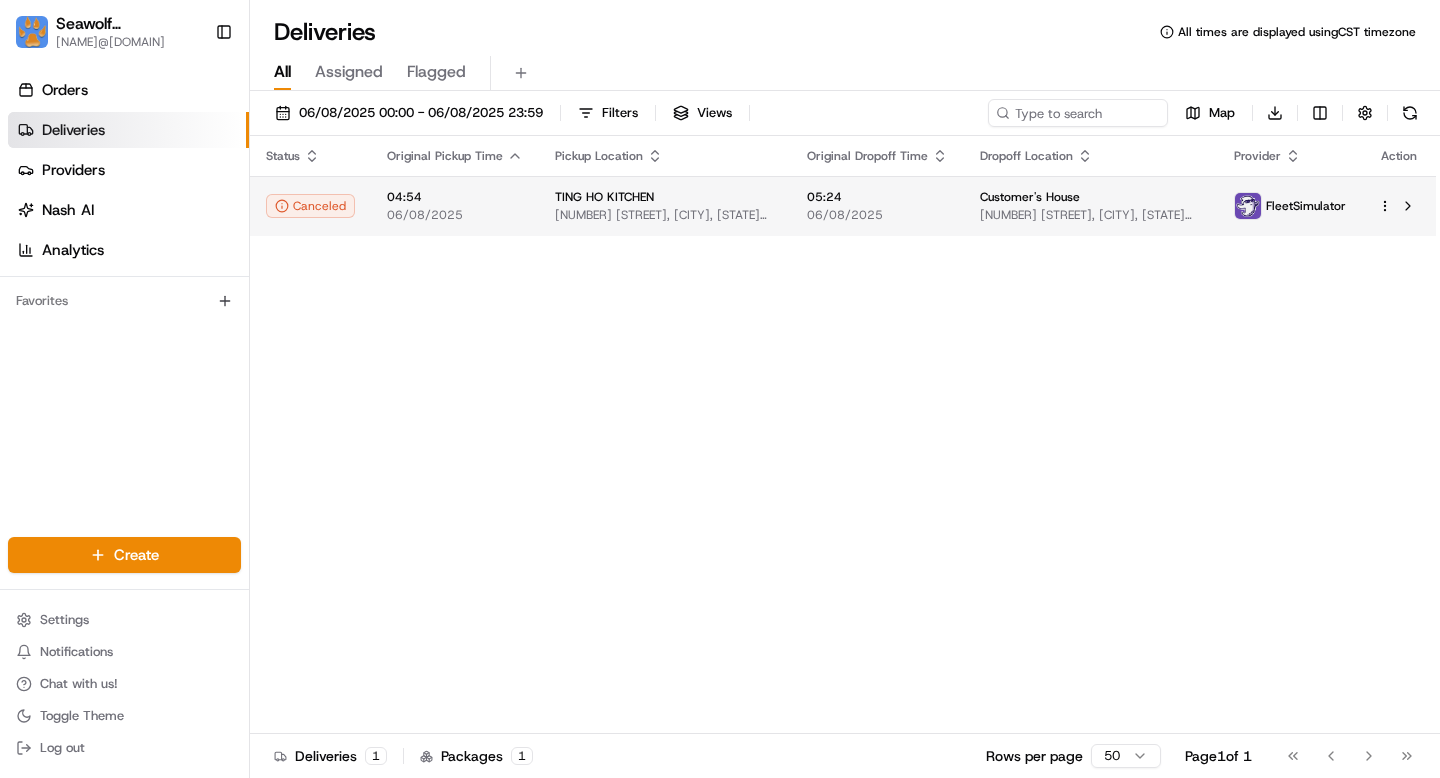 click on "$2.04" at bounding box center [720, 389] 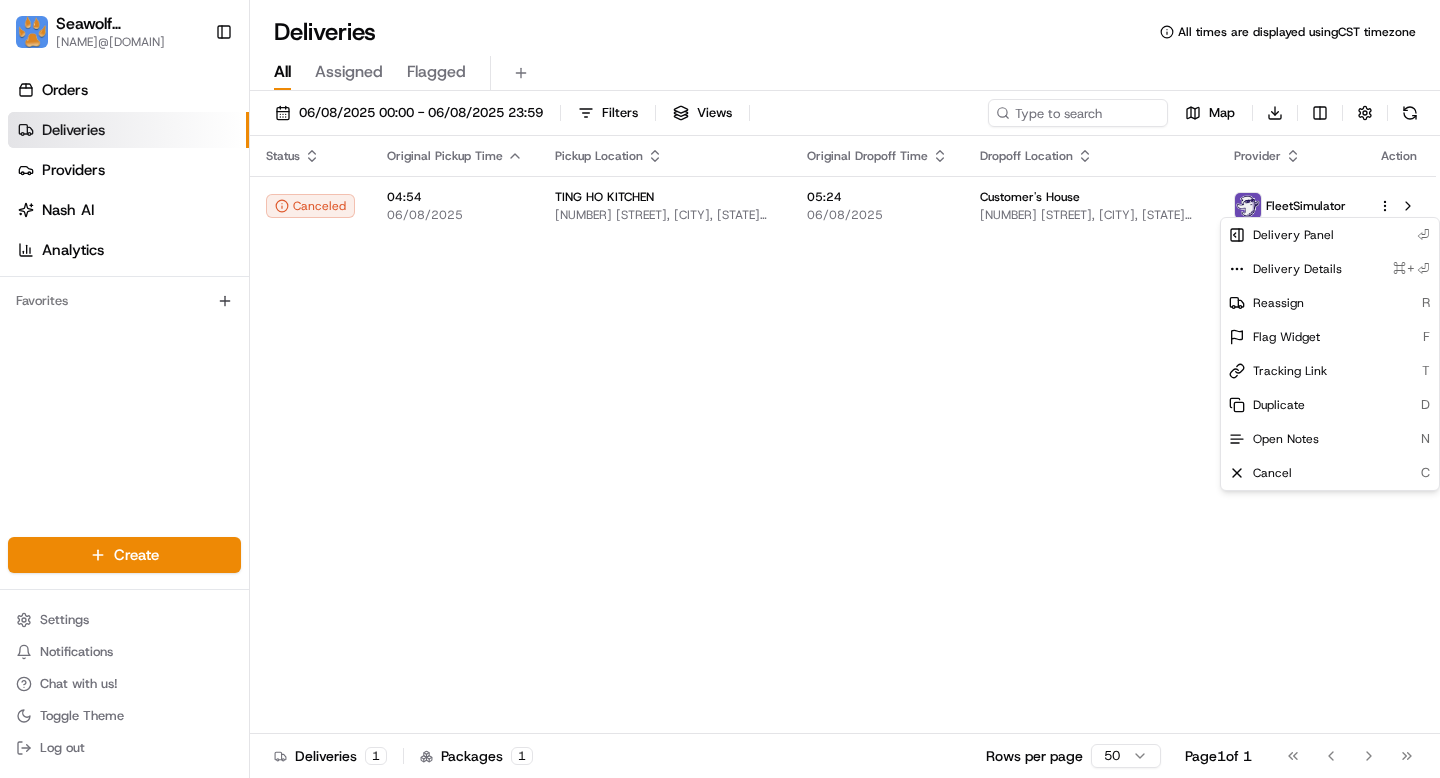 click on "Seawolf Technology [NAME]@[DOMAIN] Toggle Sidebar Orders Deliveries Providers Nash AI Analytics Favorites Main Menu Members & Organization Organization Users Roles Preferences Customization Tracking Orchestration Automations Dispatch Strategy Locations Pickup Locations Dropoff Locations Billing Billing Refund Requests Integrations Notification Triggers Webhooks API Keys Request Logs Create Settings Notifications Chat with us! Toggle Theme Log out Deliveries All times are displayed using CST timezone All Assigned Flagged [DATE] [TIME] - [DATE] [TIME] Filters Views Map Download Status Original Pickup Time Pickup Location Original Dropoff Time Dropoff Location Provider Action Canceled [TIME] [DATE] TING HO KITCHEN [NUMBER] [STREET], [CITY], [STATE] [POSTAL_CODE], [COUNTRY] [TIME] [DATE] Customer's House [NUMBER] [STREET], [CITY], [STATE] [POSTAL_CODE], [COUNTRY] FleetSimulator Deliveries 1 Packages 1 Rows per page 50 Page  1  of   1 Go to first page Go to previous page Go to next page Go to last page
⏎" at bounding box center (720, 389) 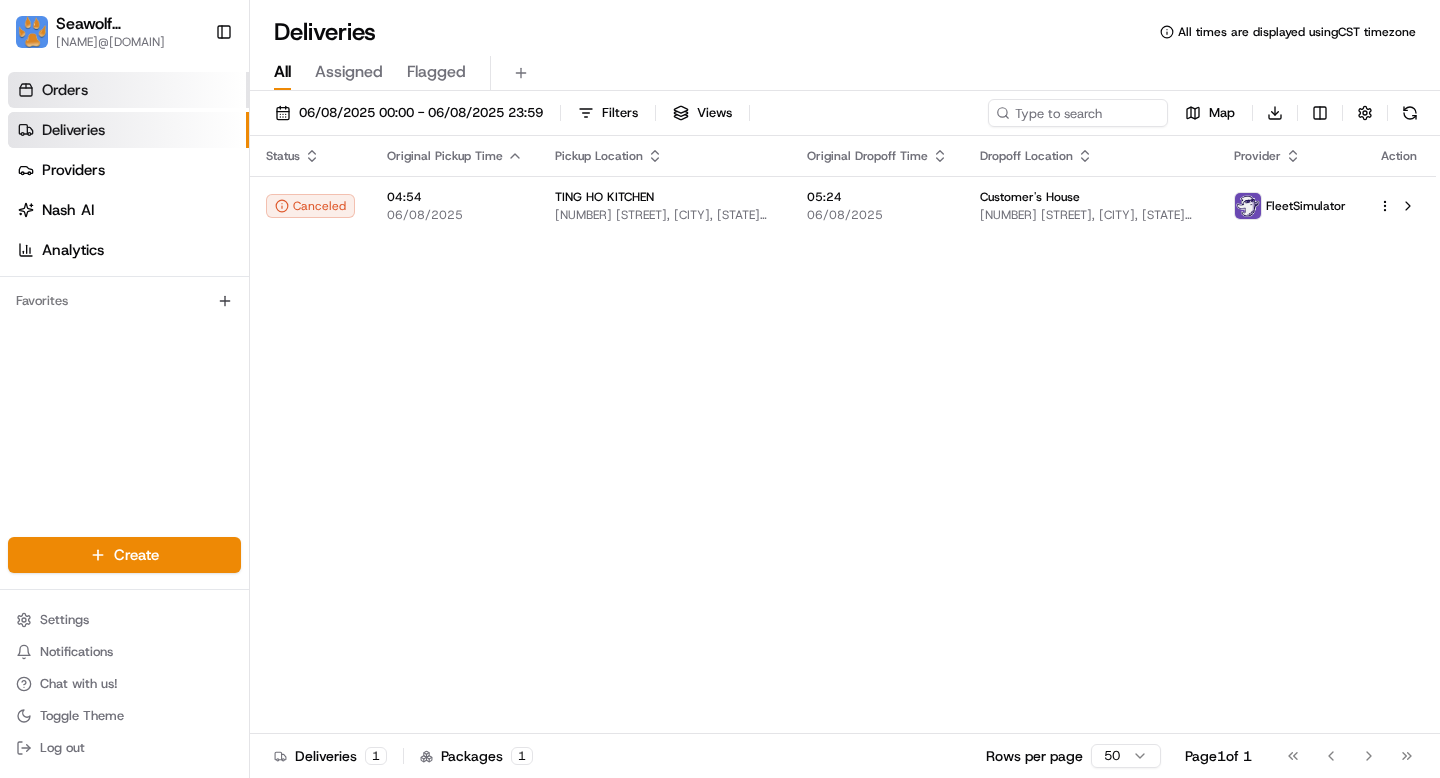 click on "Orders" at bounding box center (65, 90) 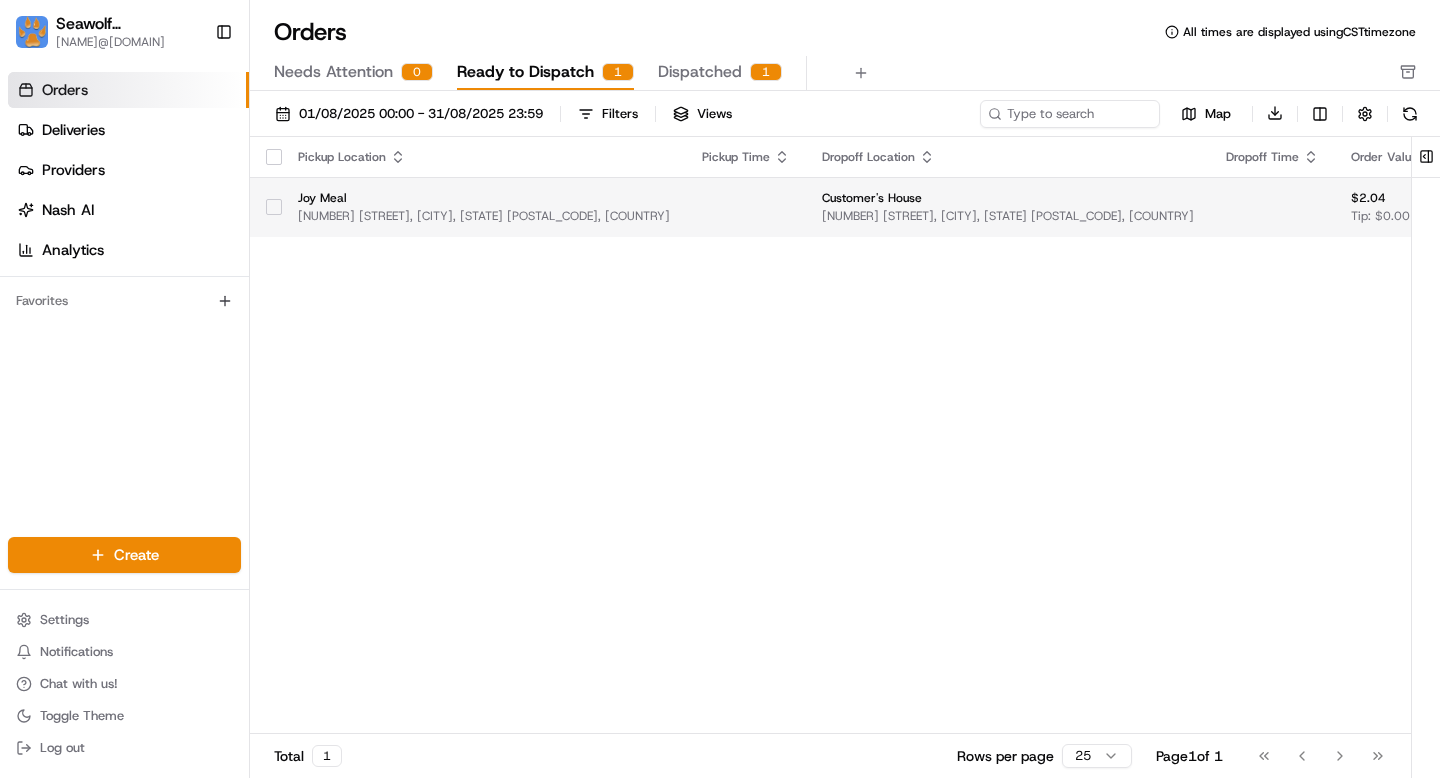 click on "[NUMBER] [STREET], [CITY], [STATE] [POSTAL_CODE], [COUNTRY]" at bounding box center [484, 216] 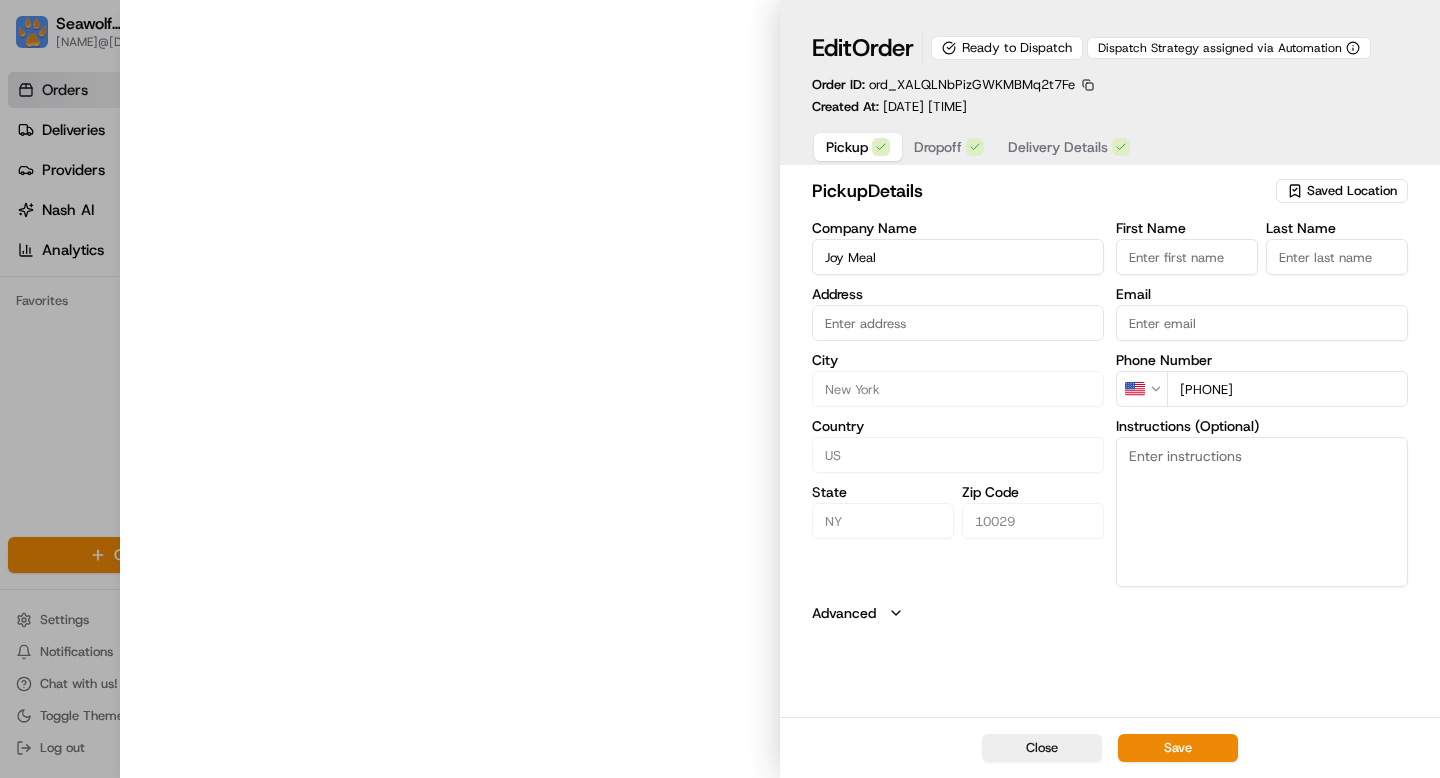 type on "[NUMBER] [STREET], [CITY], [STATE] [POSTAL_CODE], [COUNTRY]" 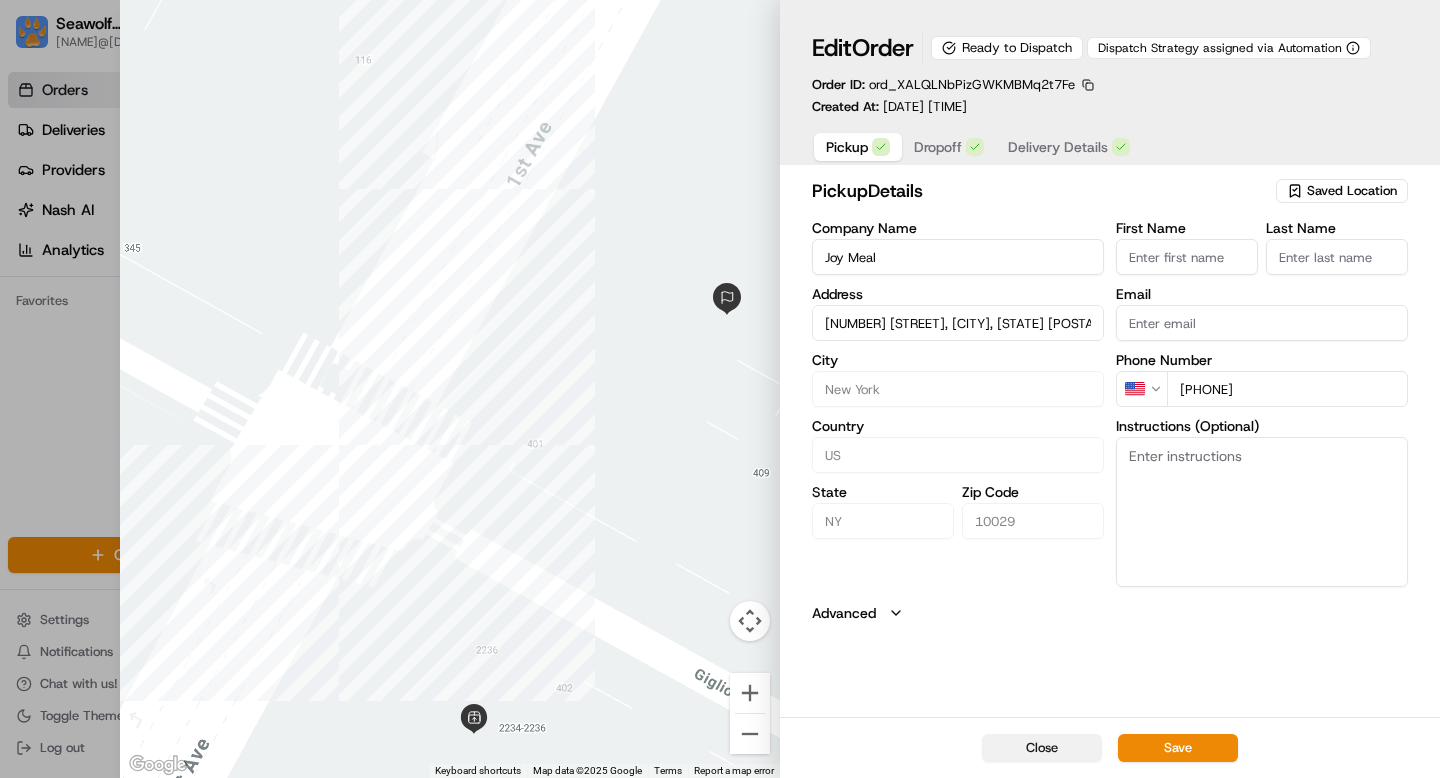 click on "Close" at bounding box center [1042, 748] 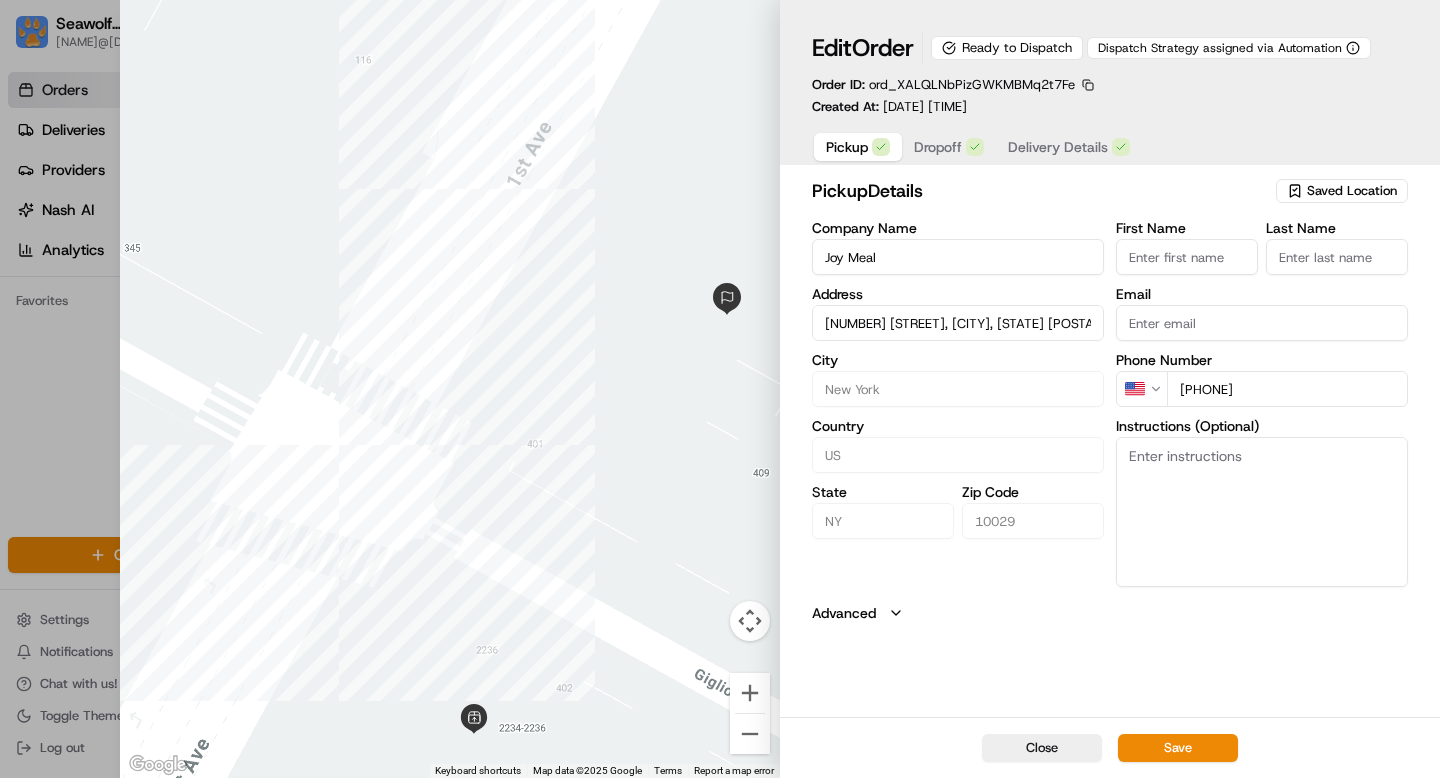 type 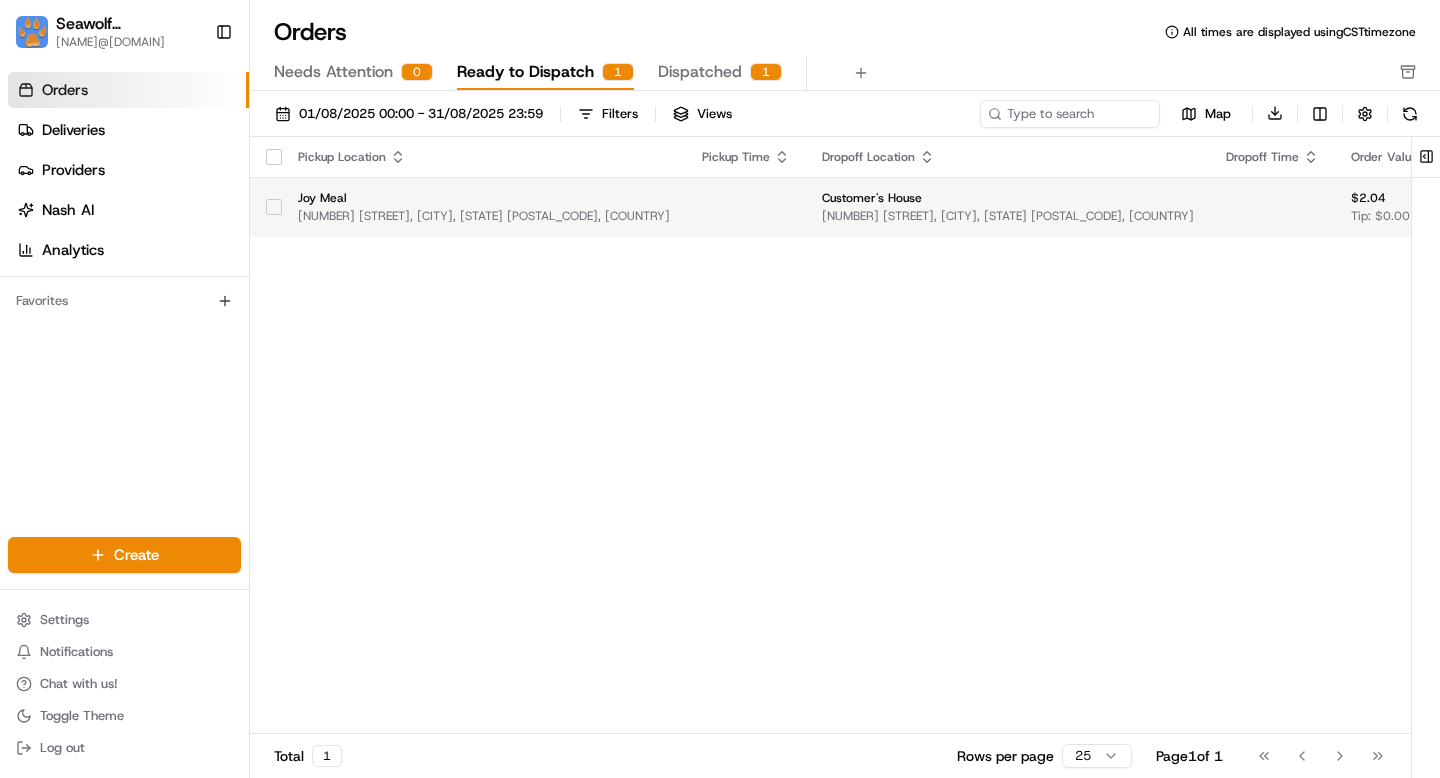 click at bounding box center [274, 207] 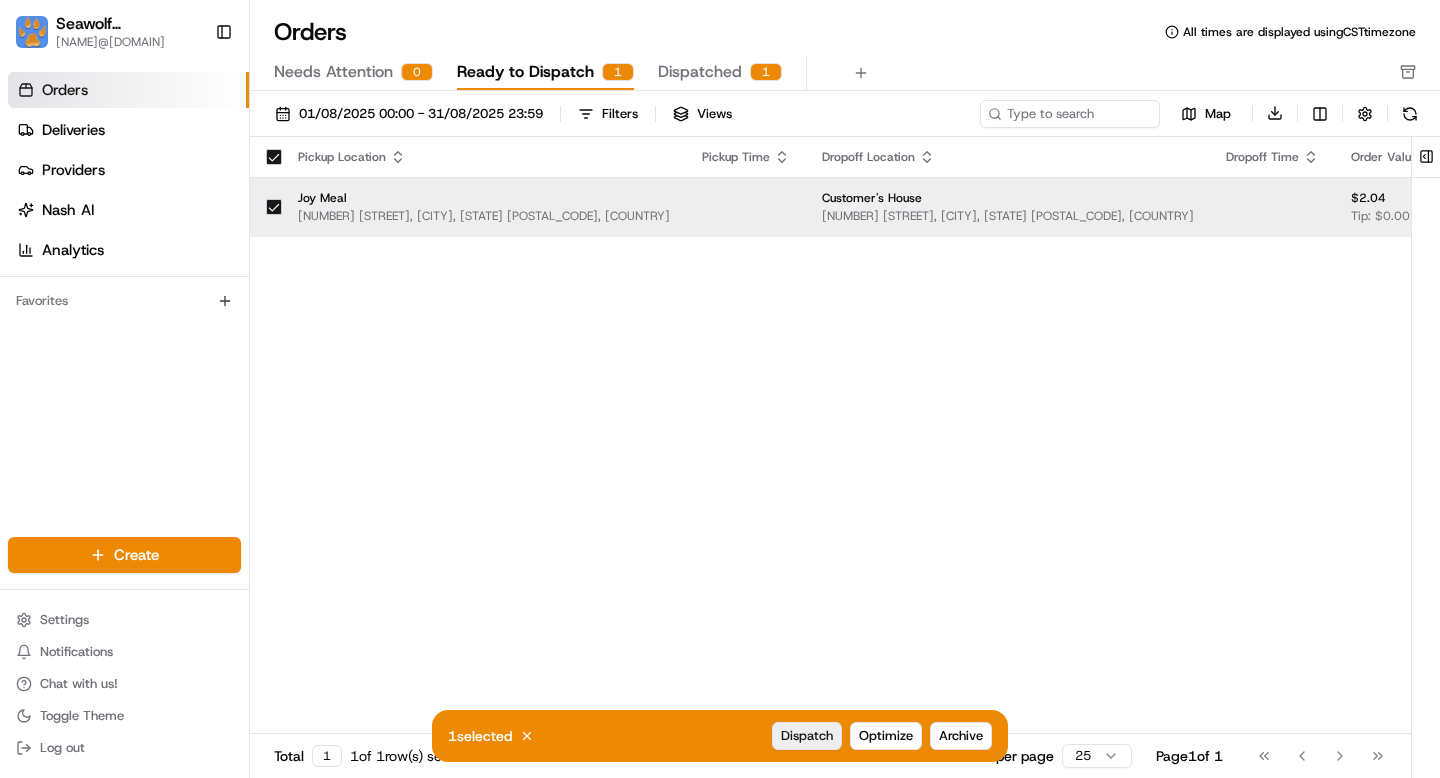 click on "Dispatch" at bounding box center (807, 736) 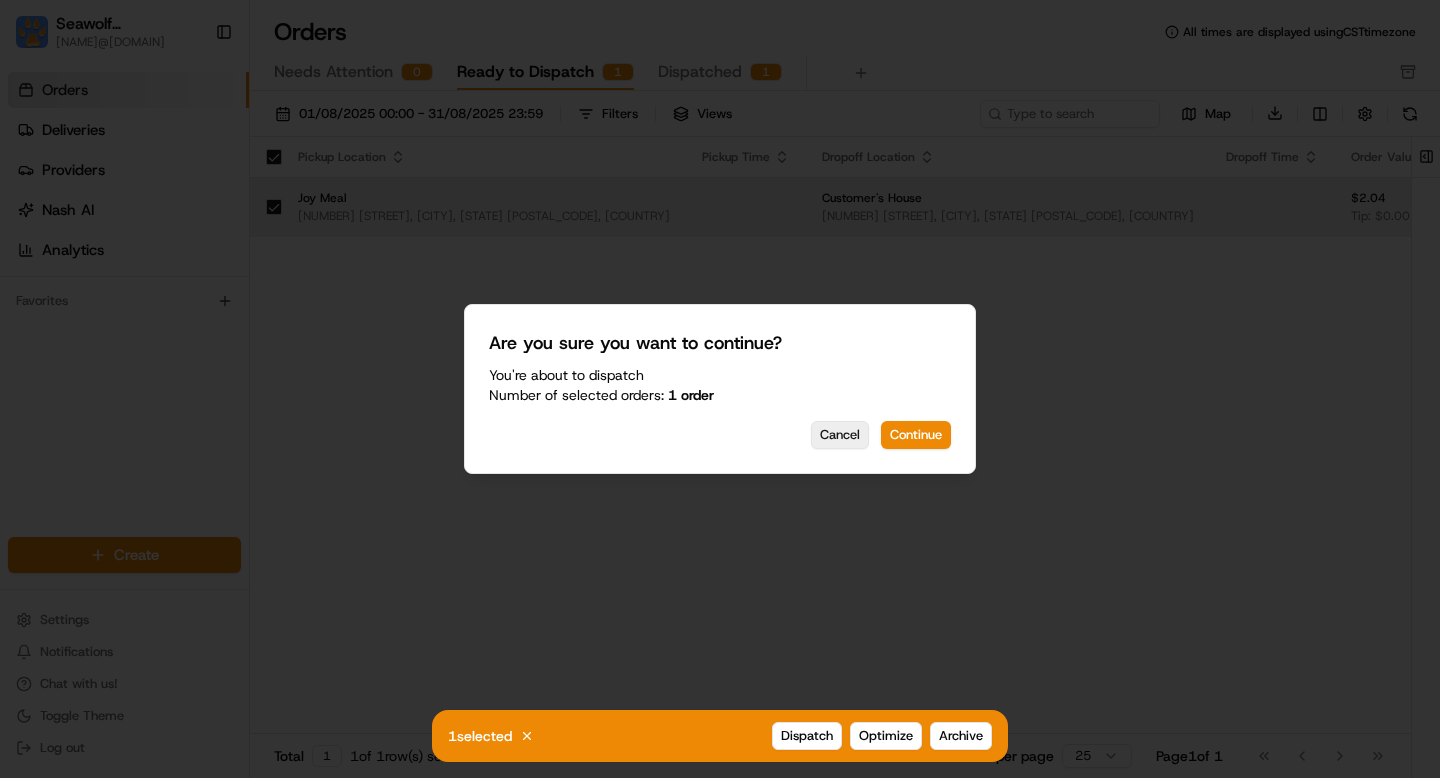 click on "Cancel" at bounding box center [840, 435] 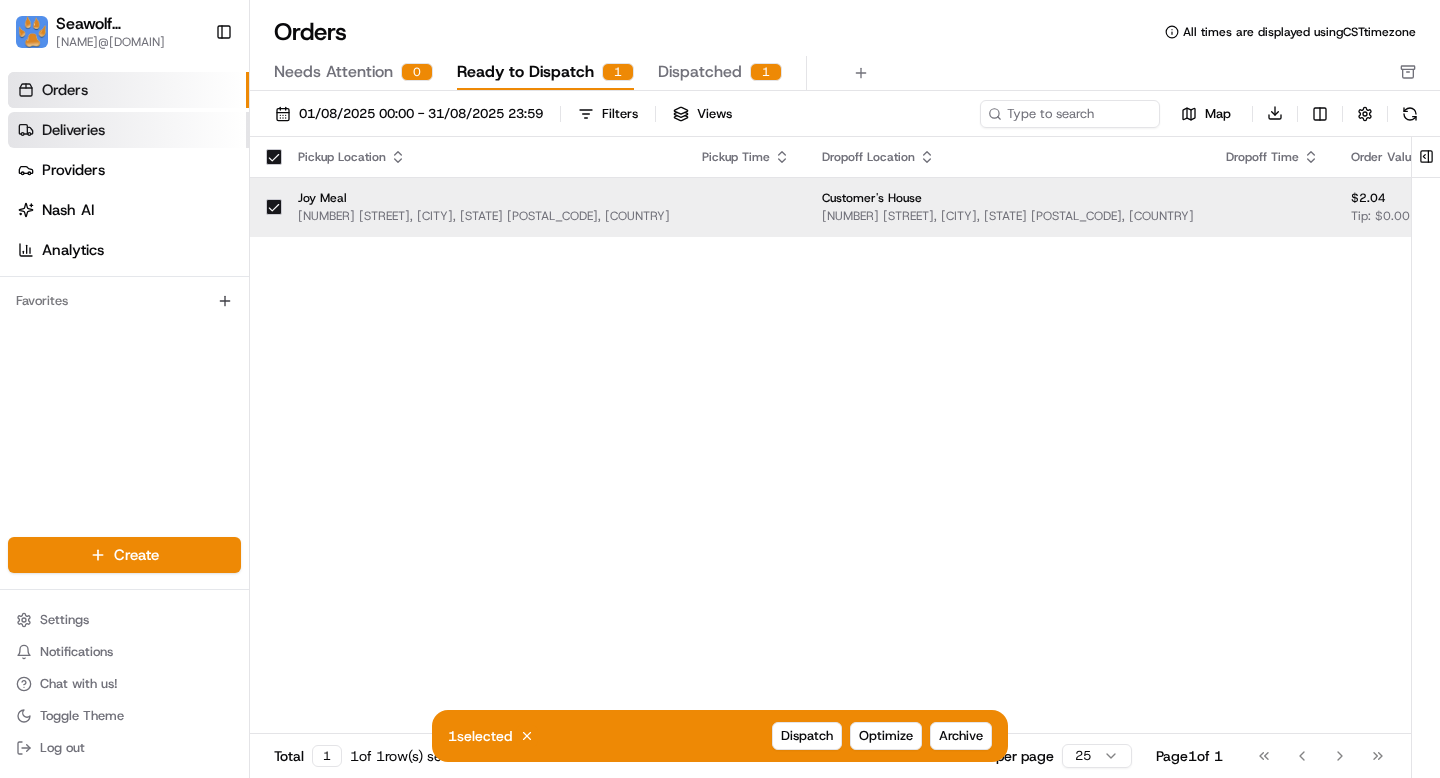 click on "Deliveries" at bounding box center (73, 130) 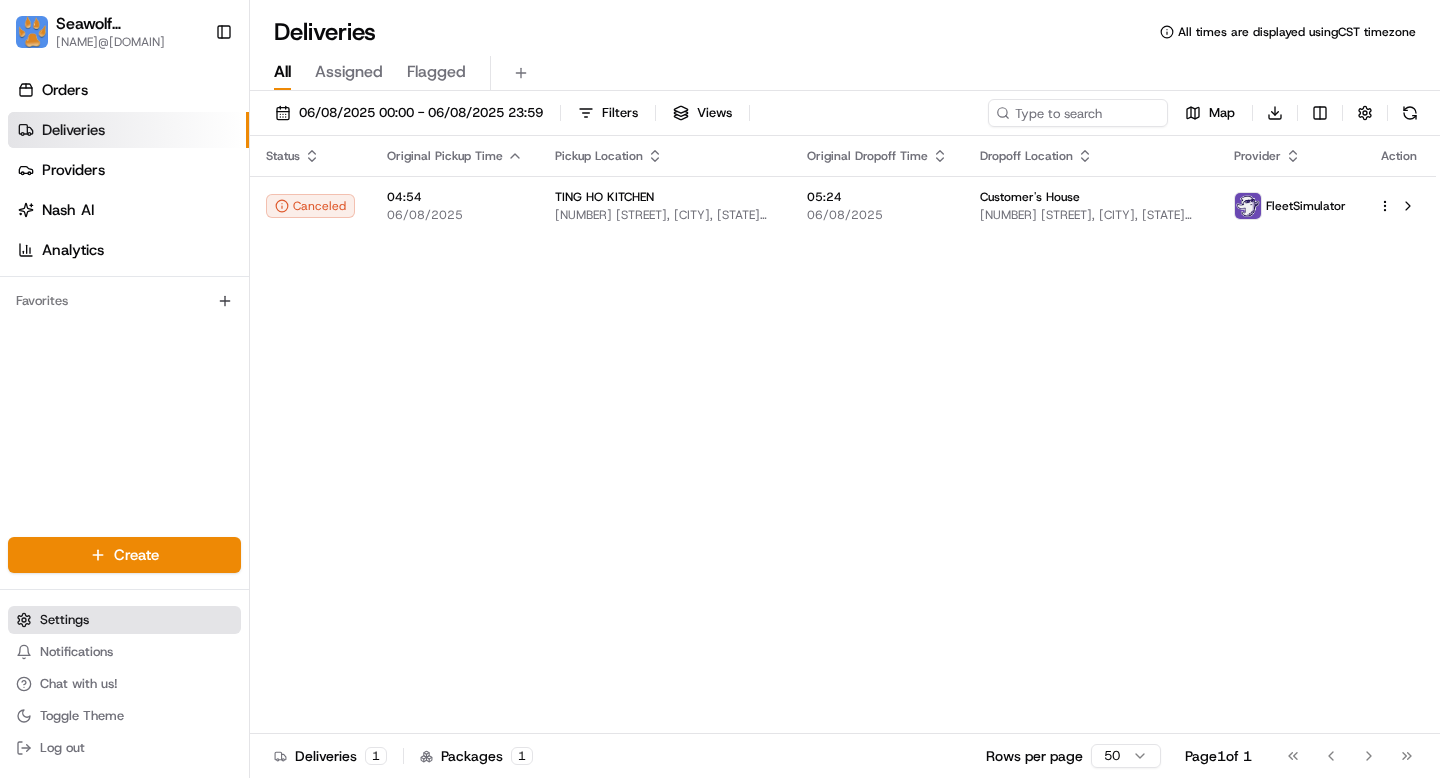 click on "Settings" at bounding box center [64, 620] 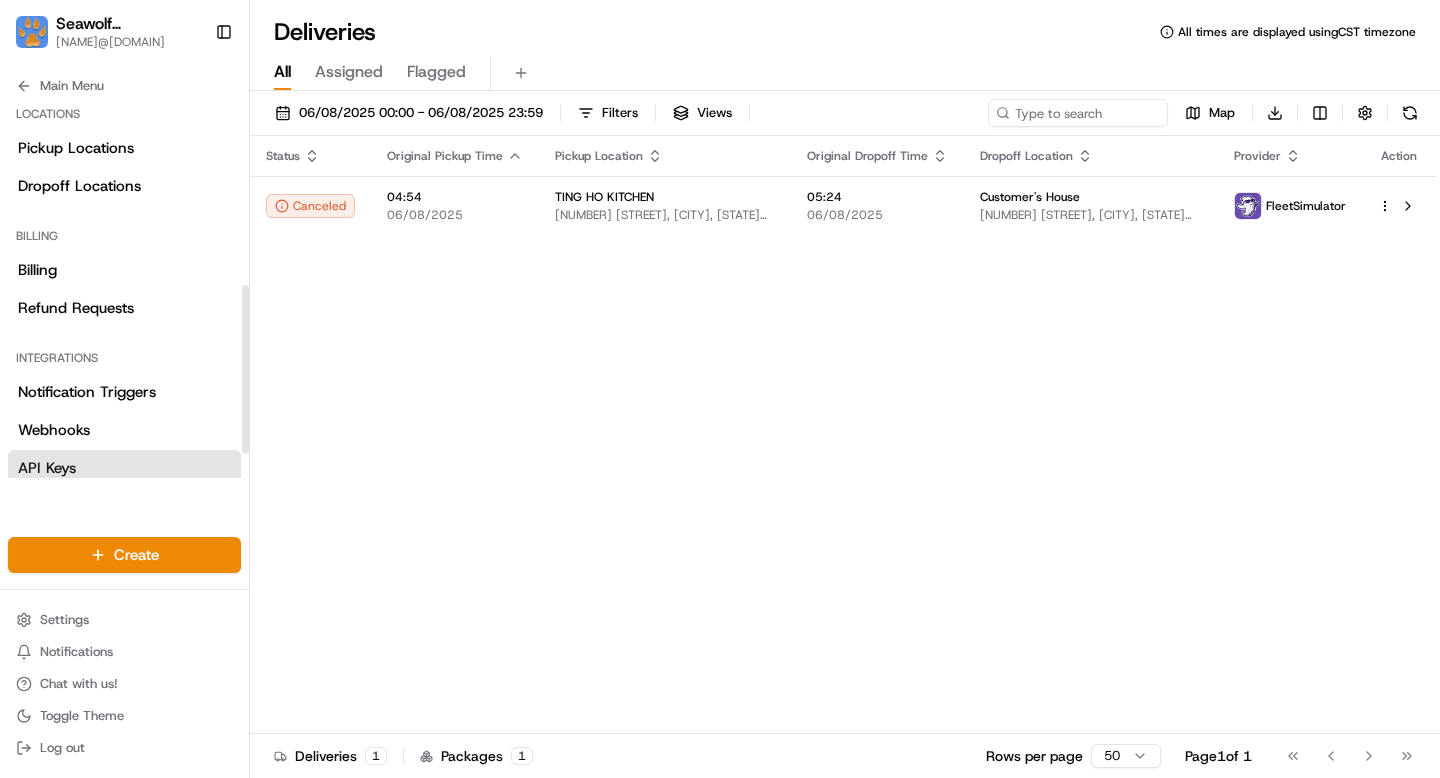 scroll, scrollTop: 418, scrollLeft: 0, axis: vertical 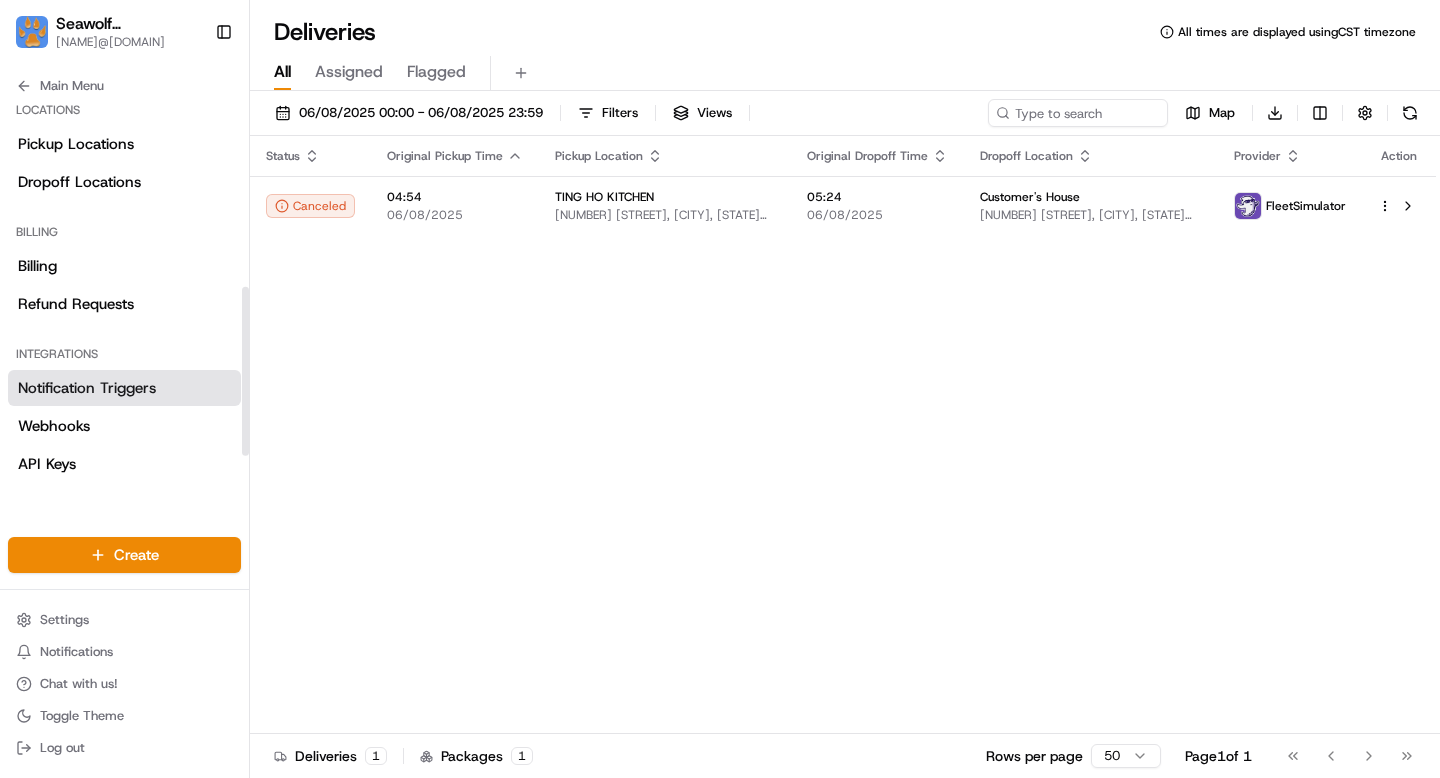 click on "Notification Triggers" at bounding box center [87, 388] 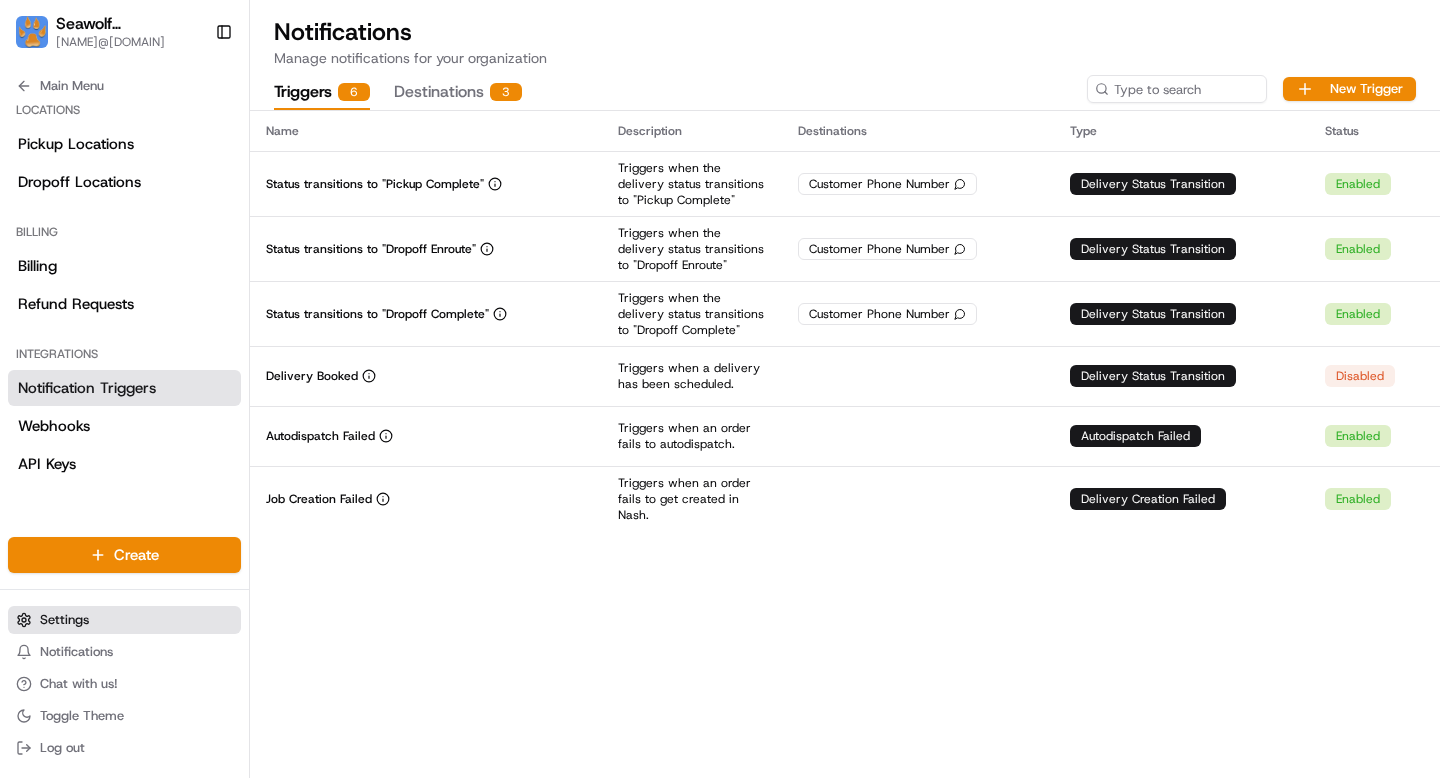 click on "Settings" at bounding box center [64, 620] 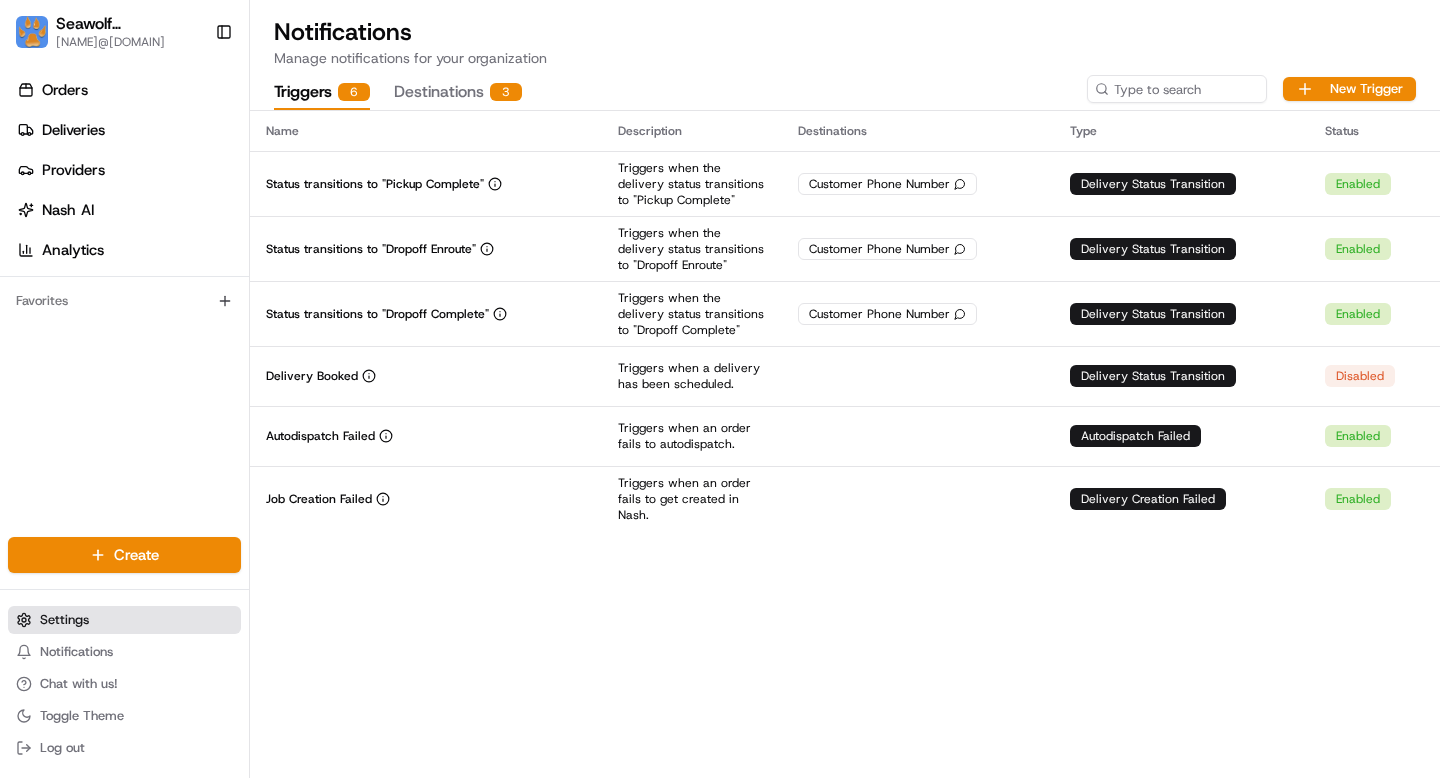 click on "Settings" at bounding box center [64, 620] 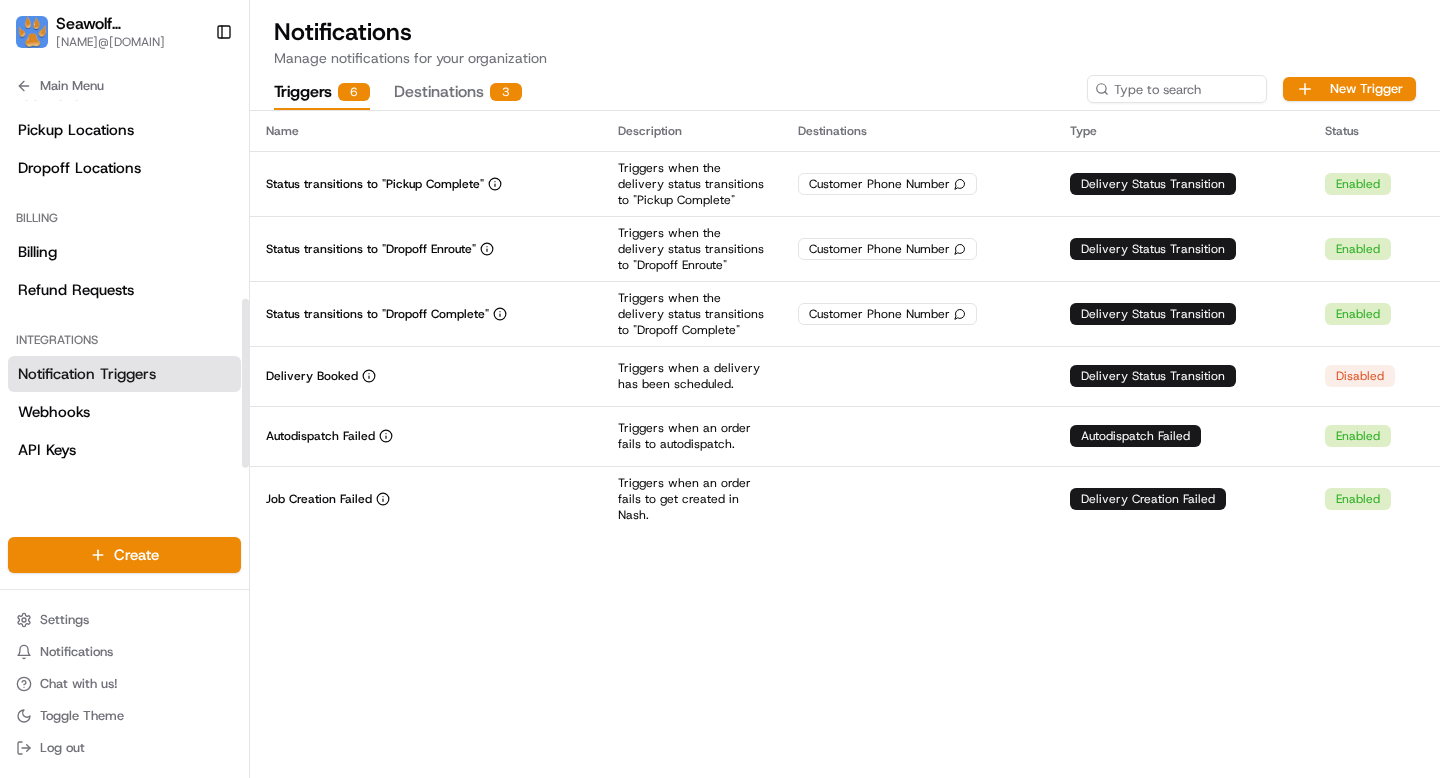 scroll, scrollTop: 468, scrollLeft: 0, axis: vertical 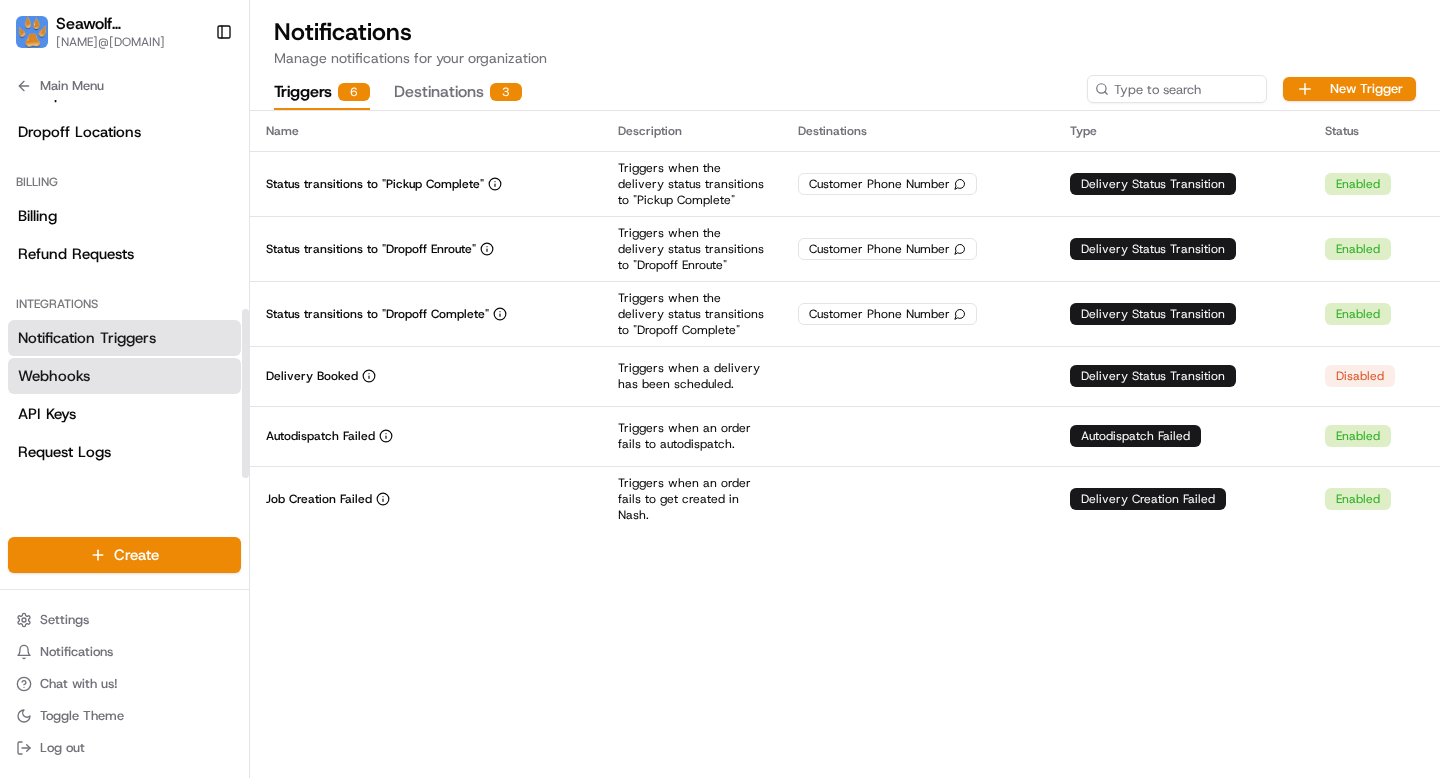 click on "Webhooks" at bounding box center (54, 376) 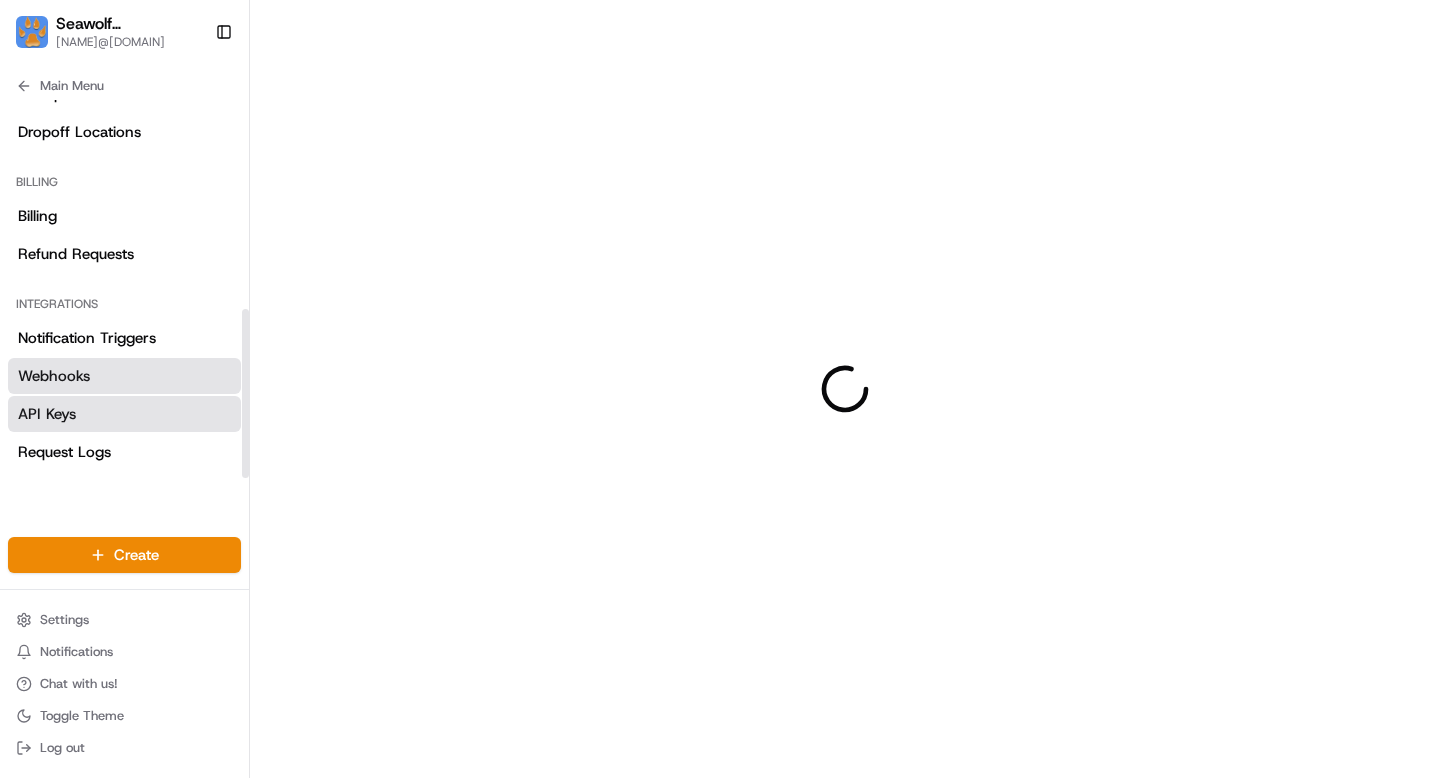 click on "API Keys" at bounding box center [47, 414] 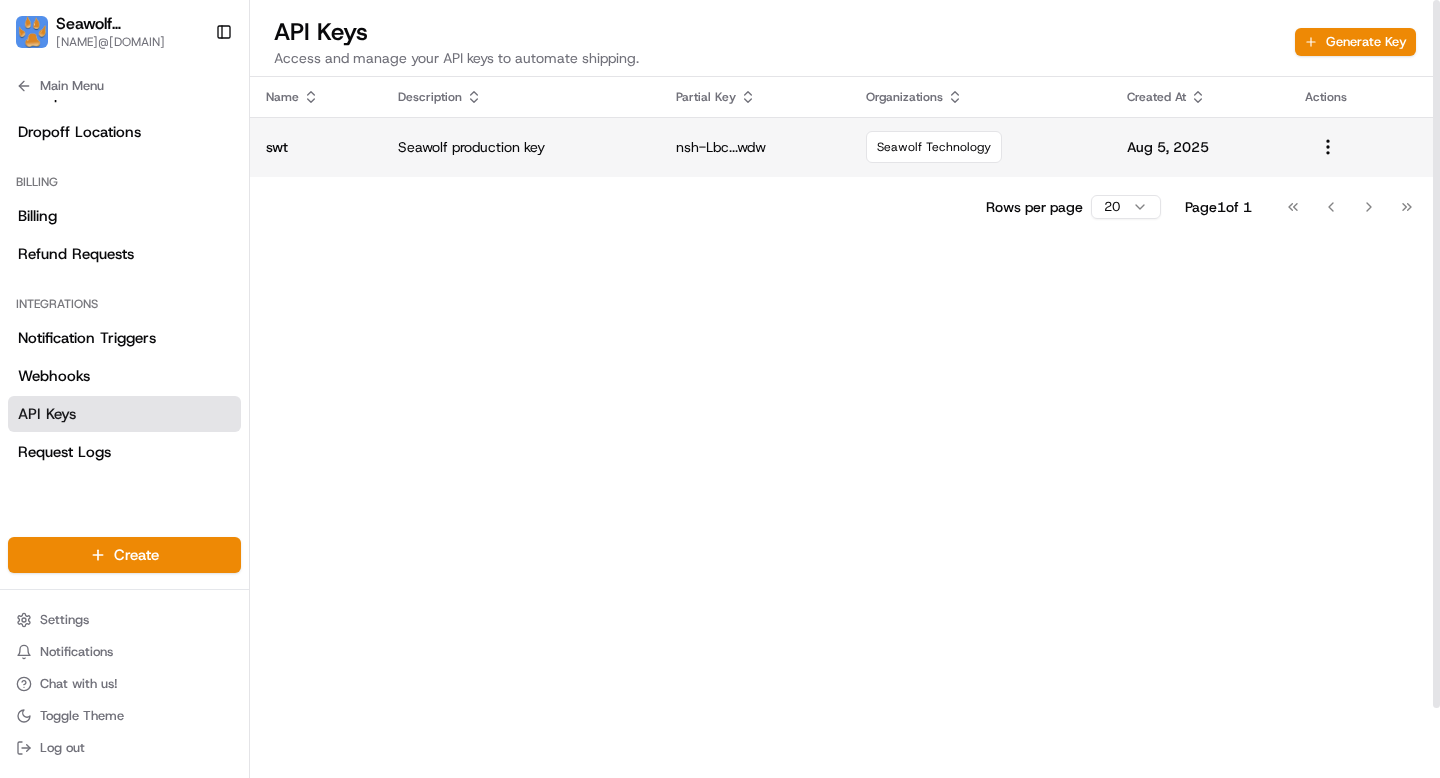 click on "nsh-Lbc...wdw" at bounding box center (755, 147) 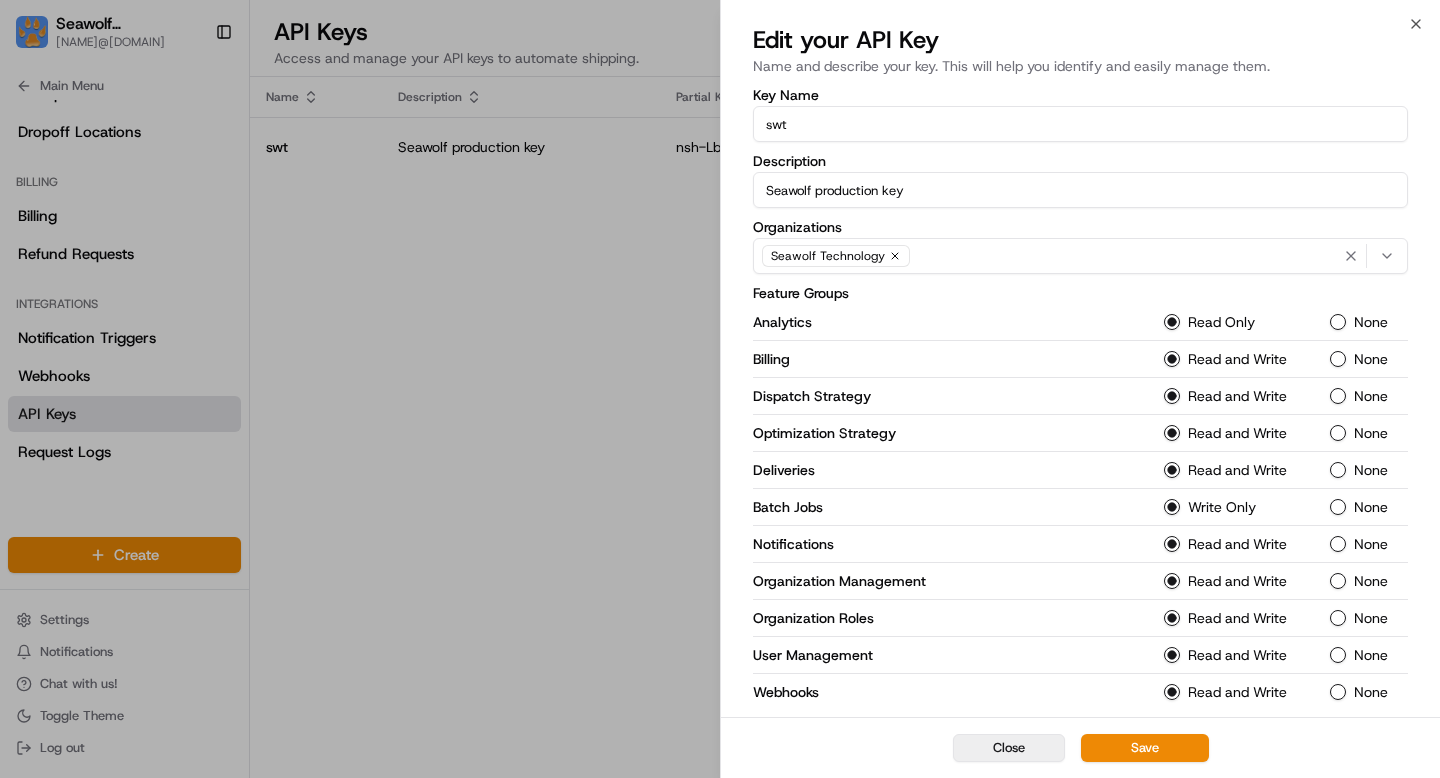 click on "Close" at bounding box center (1009, 748) 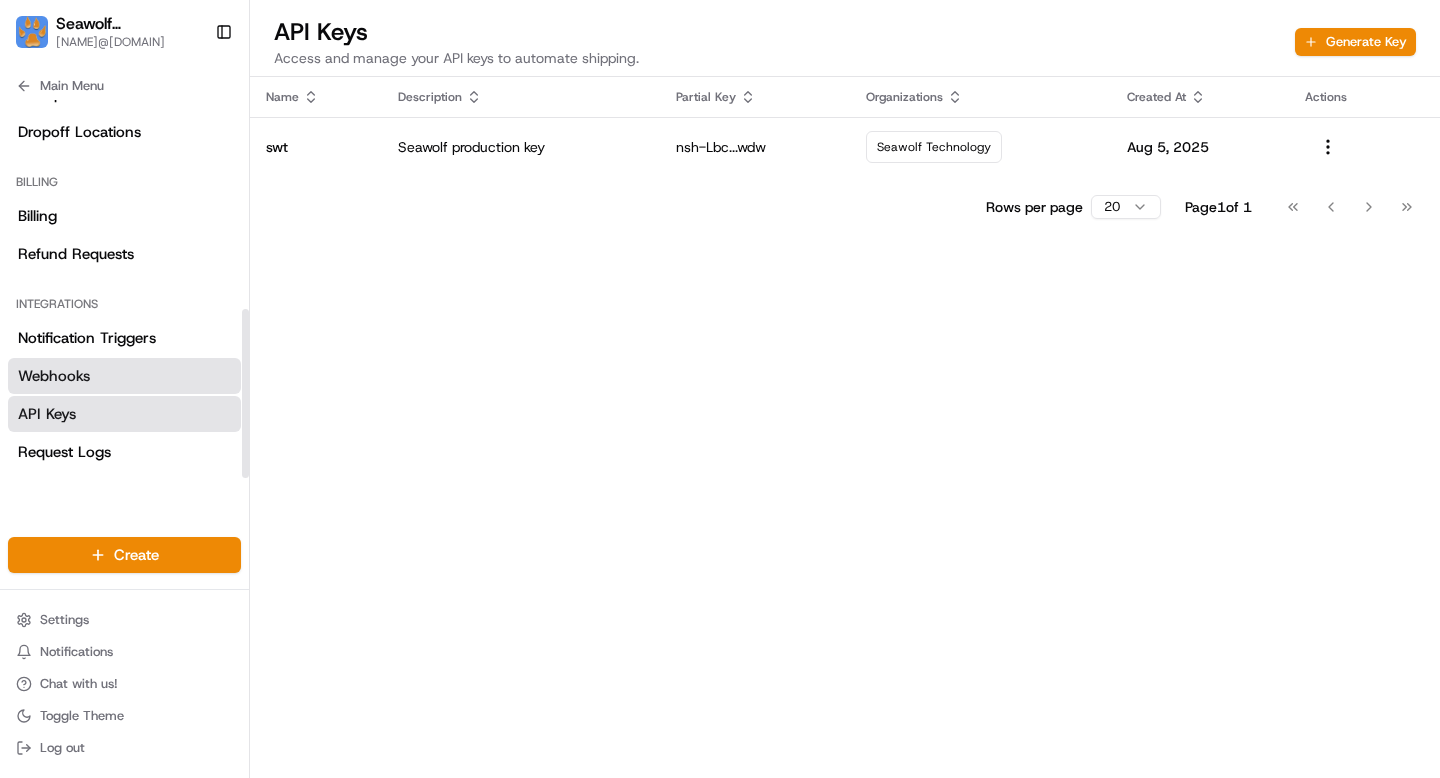 click on "Webhooks" at bounding box center (54, 376) 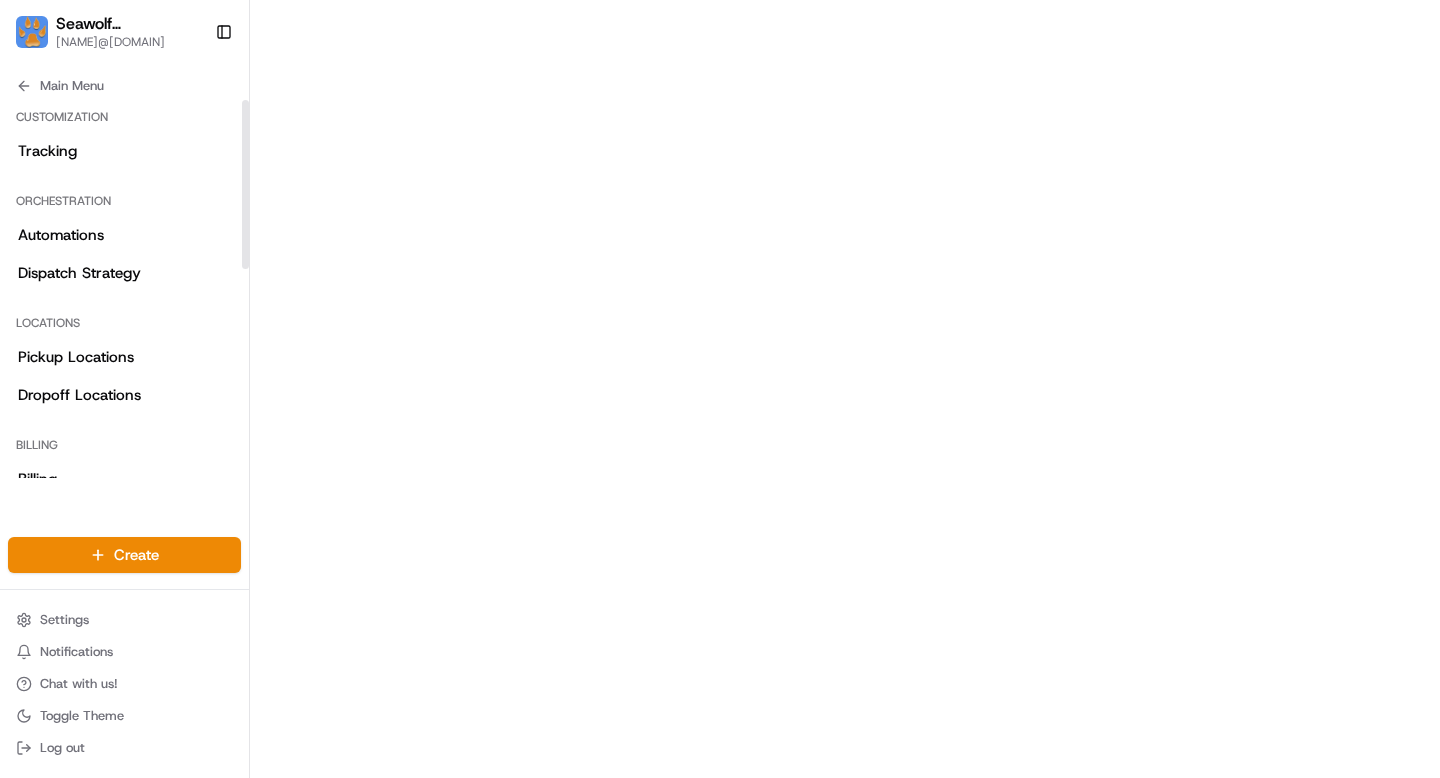 scroll, scrollTop: 0, scrollLeft: 0, axis: both 